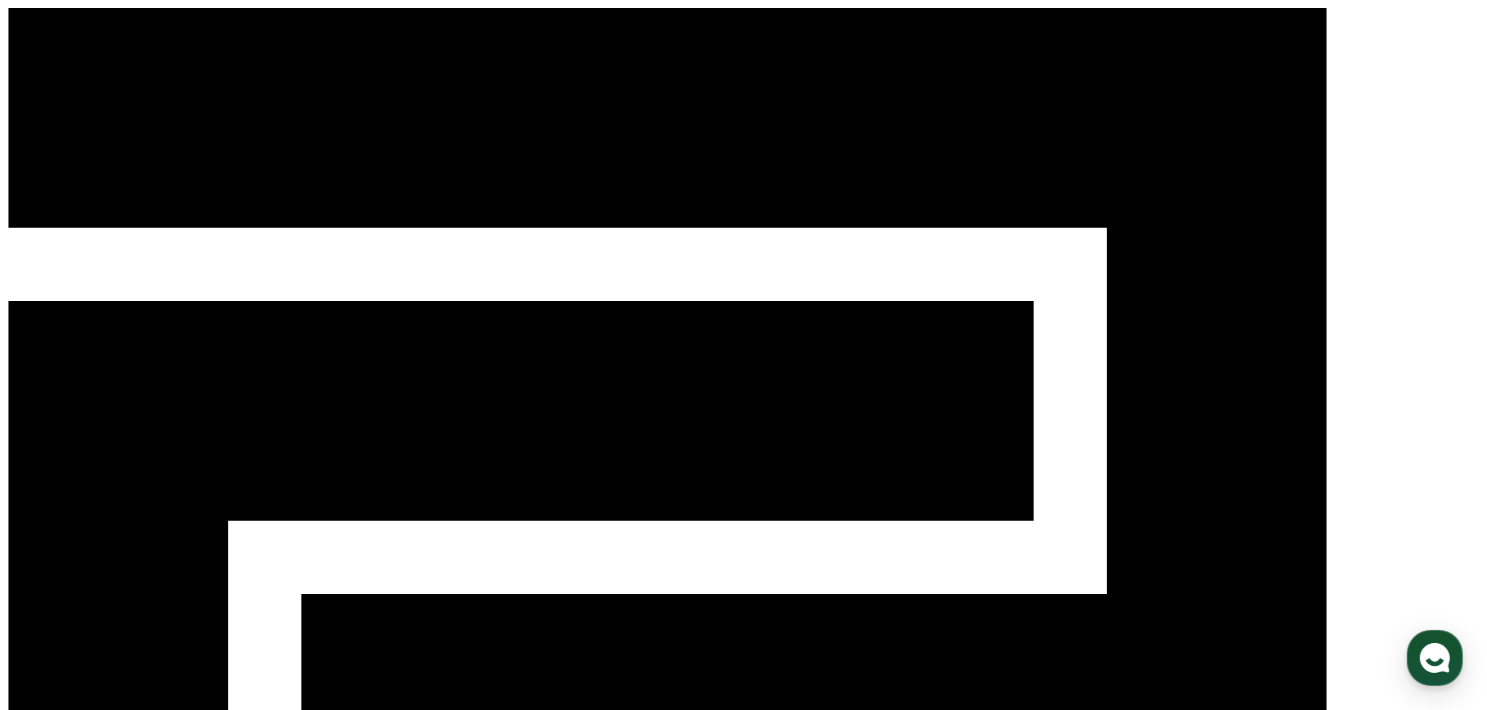 scroll, scrollTop: 0, scrollLeft: 0, axis: both 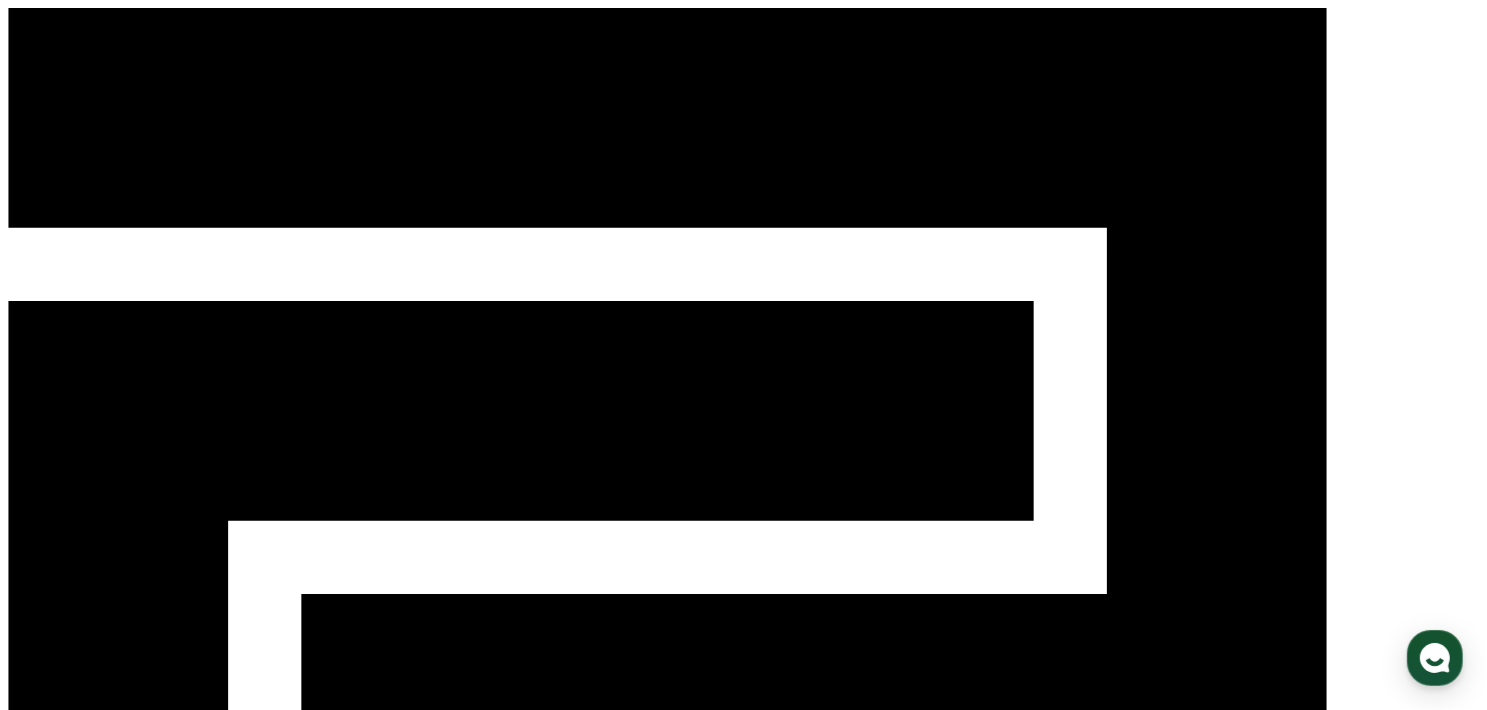 click on "공지 확인하기" at bounding box center [183, 4732] 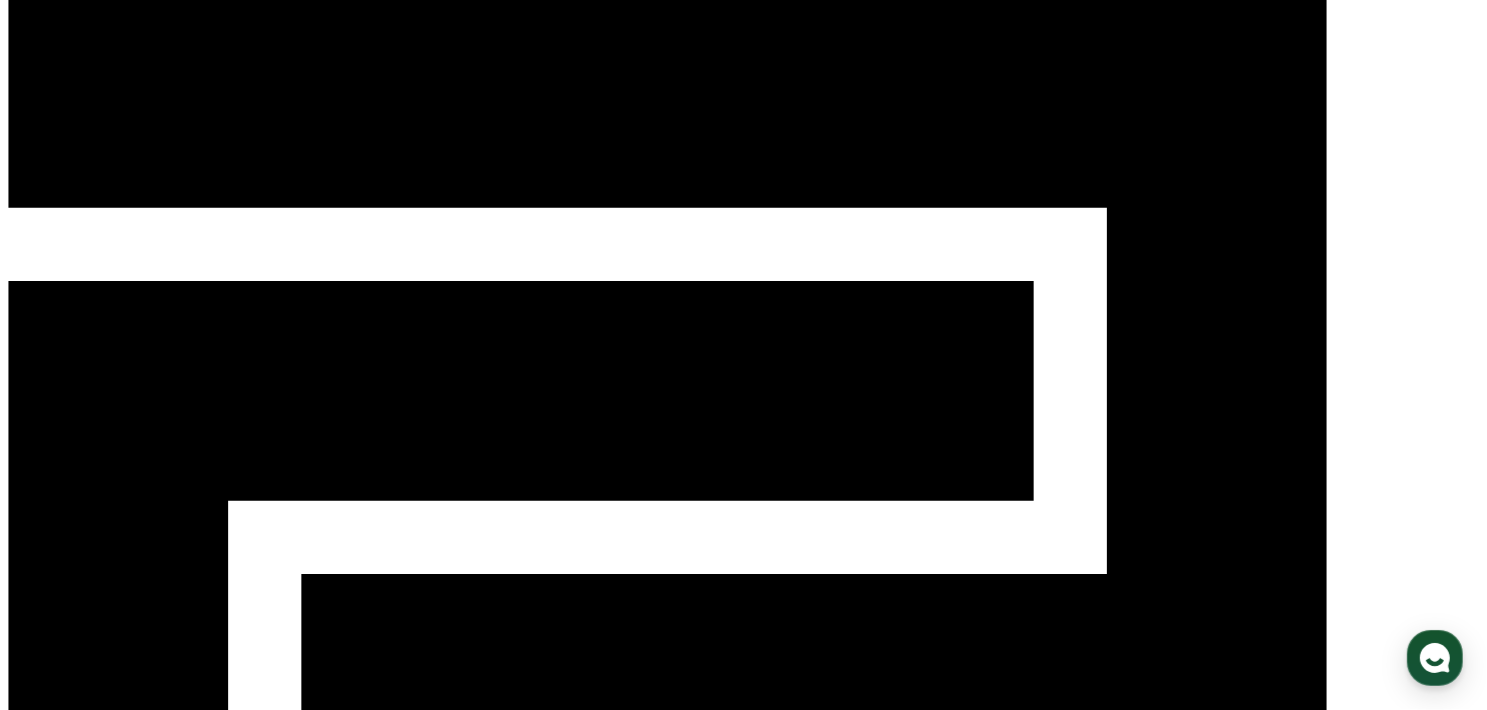 scroll, scrollTop: 0, scrollLeft: 0, axis: both 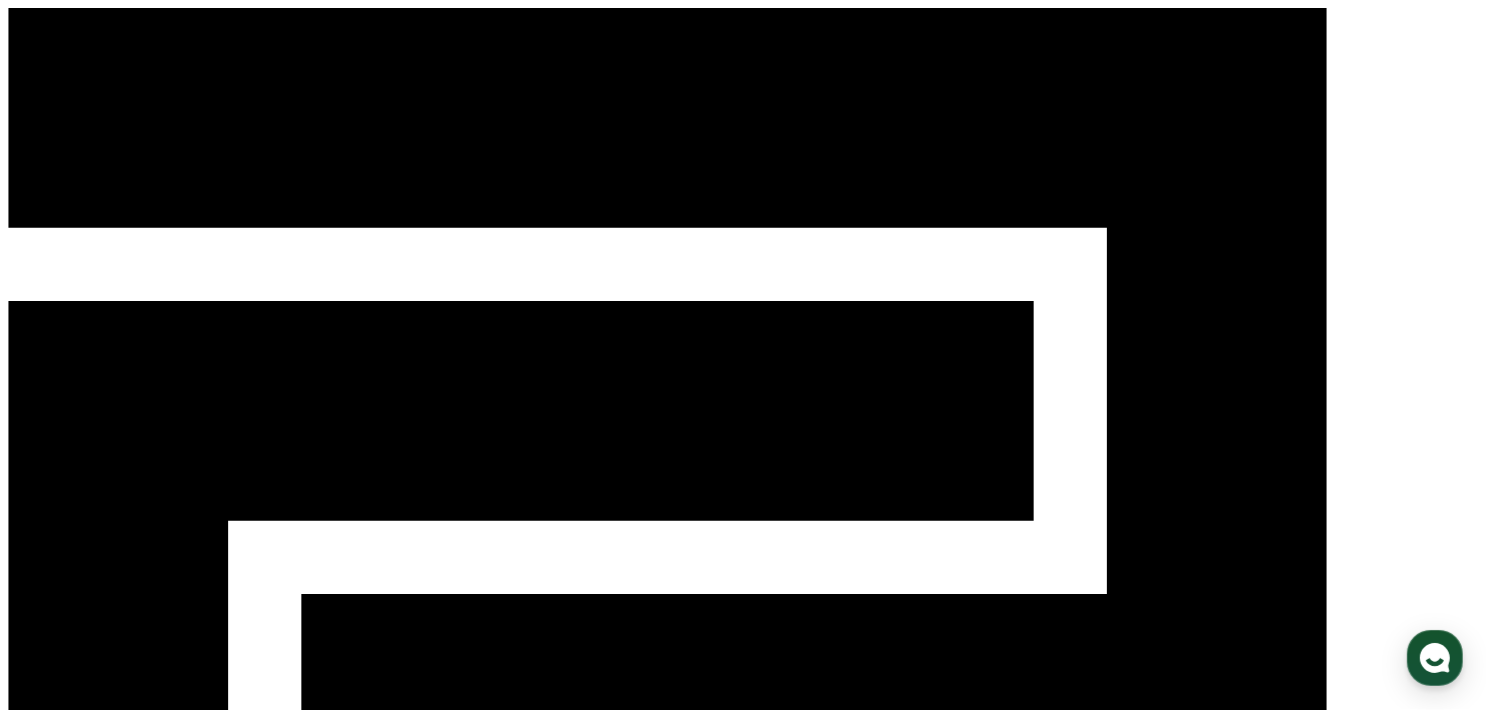 click on "음원" at bounding box center [120, 1184] 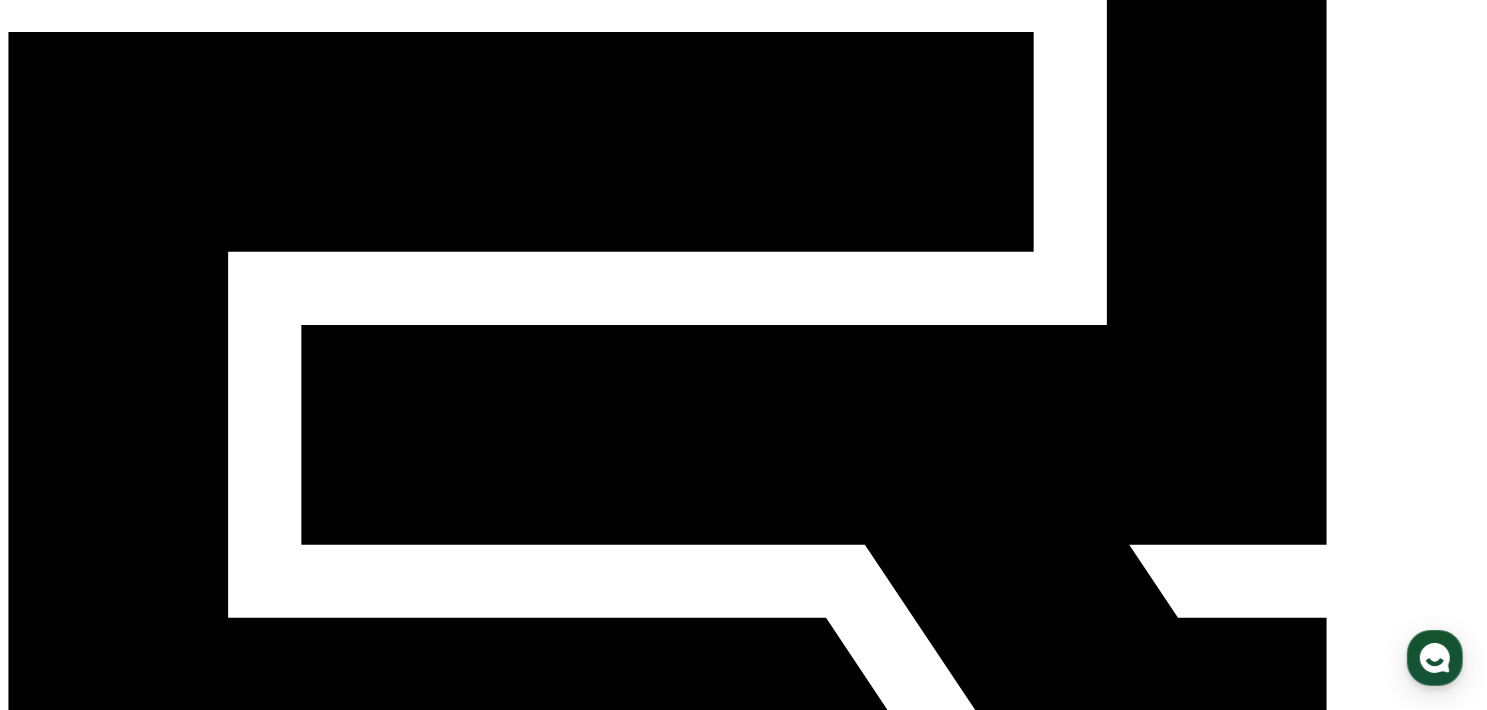 scroll, scrollTop: 300, scrollLeft: 0, axis: vertical 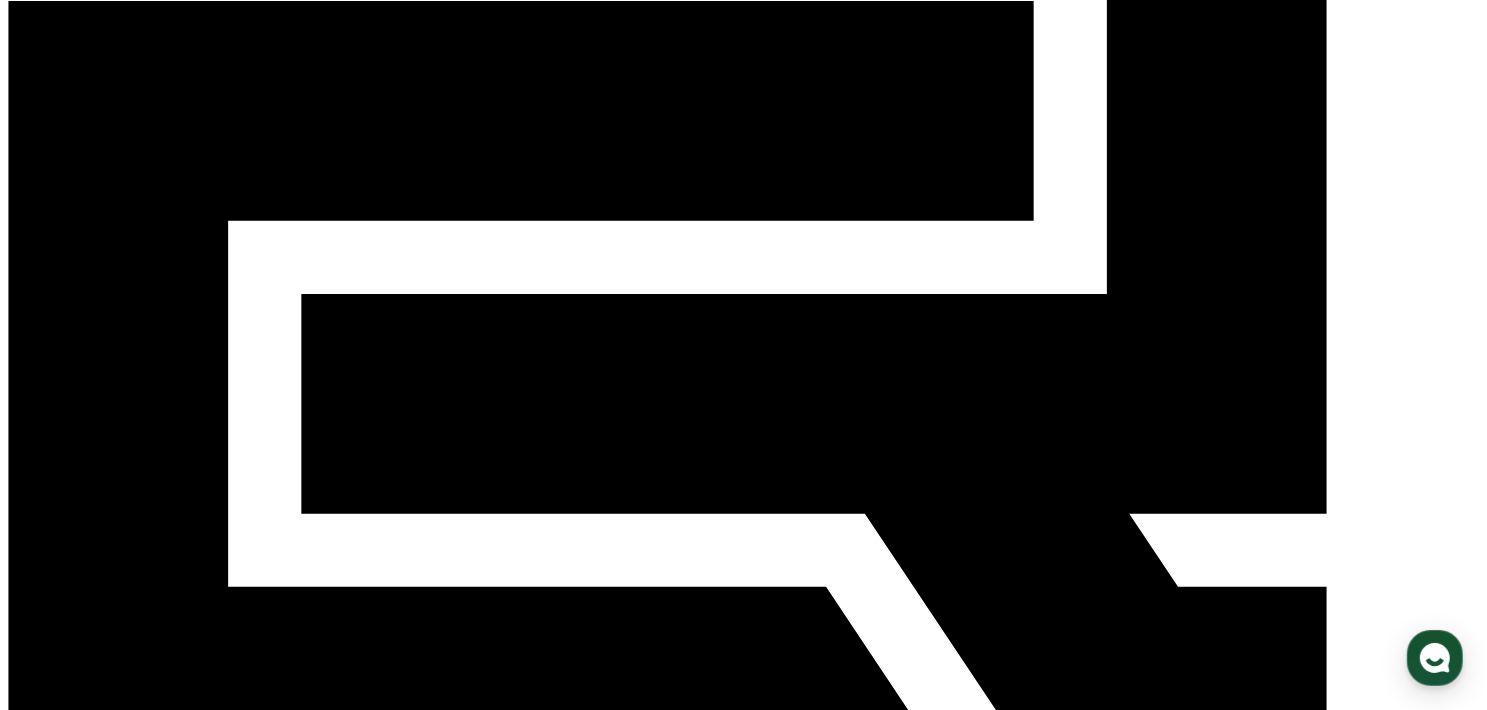 drag, startPoint x: 209, startPoint y: 97, endPoint x: 338, endPoint y: 106, distance: 129.31357 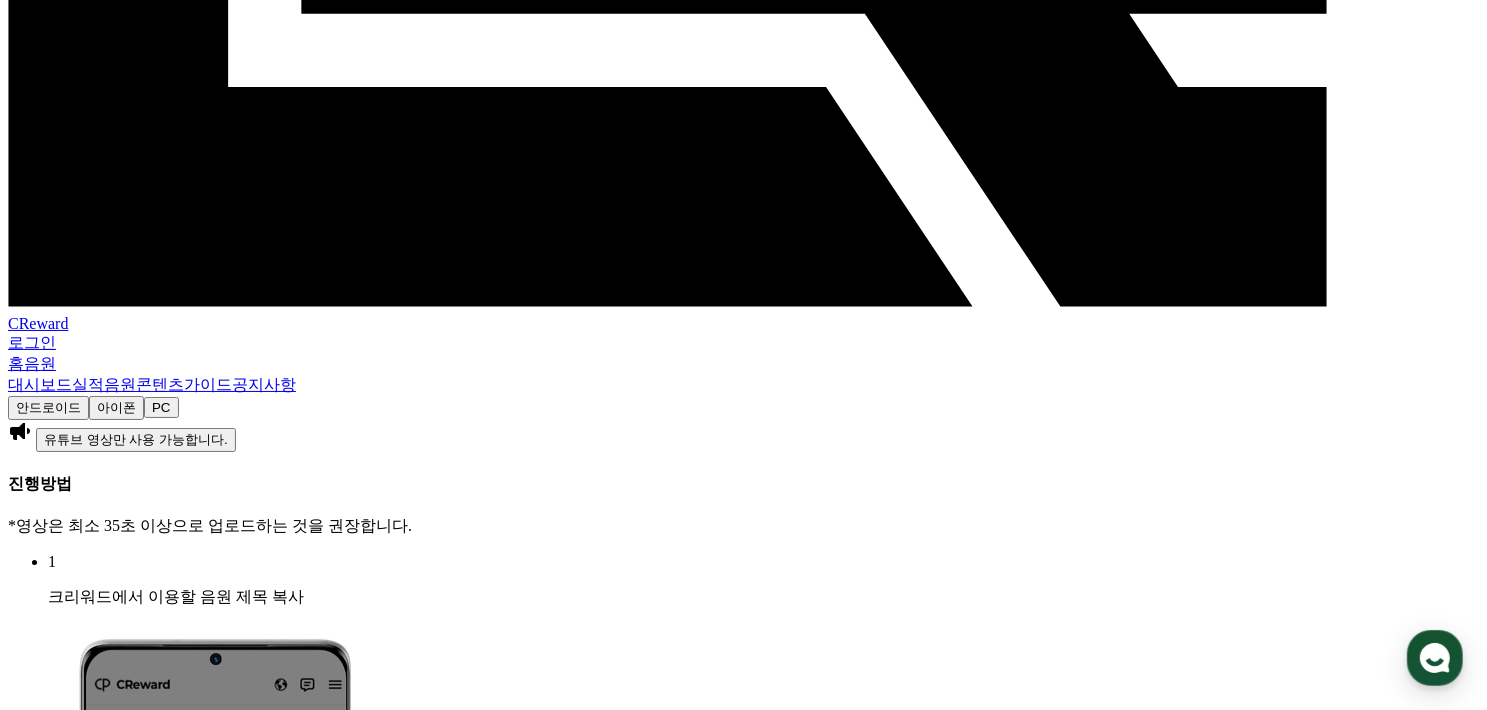 scroll, scrollTop: 900, scrollLeft: 0, axis: vertical 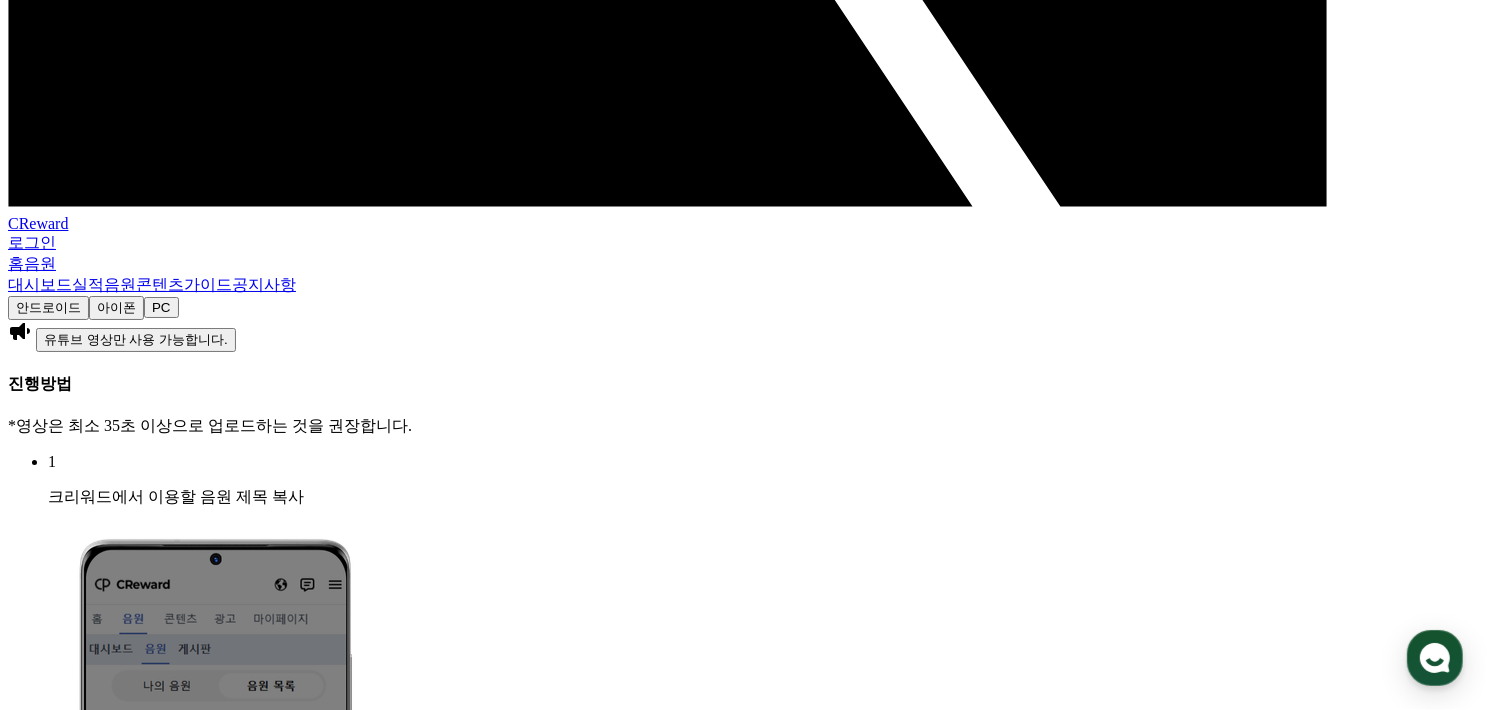 drag, startPoint x: 572, startPoint y: 106, endPoint x: 725, endPoint y: 107, distance: 153.00327 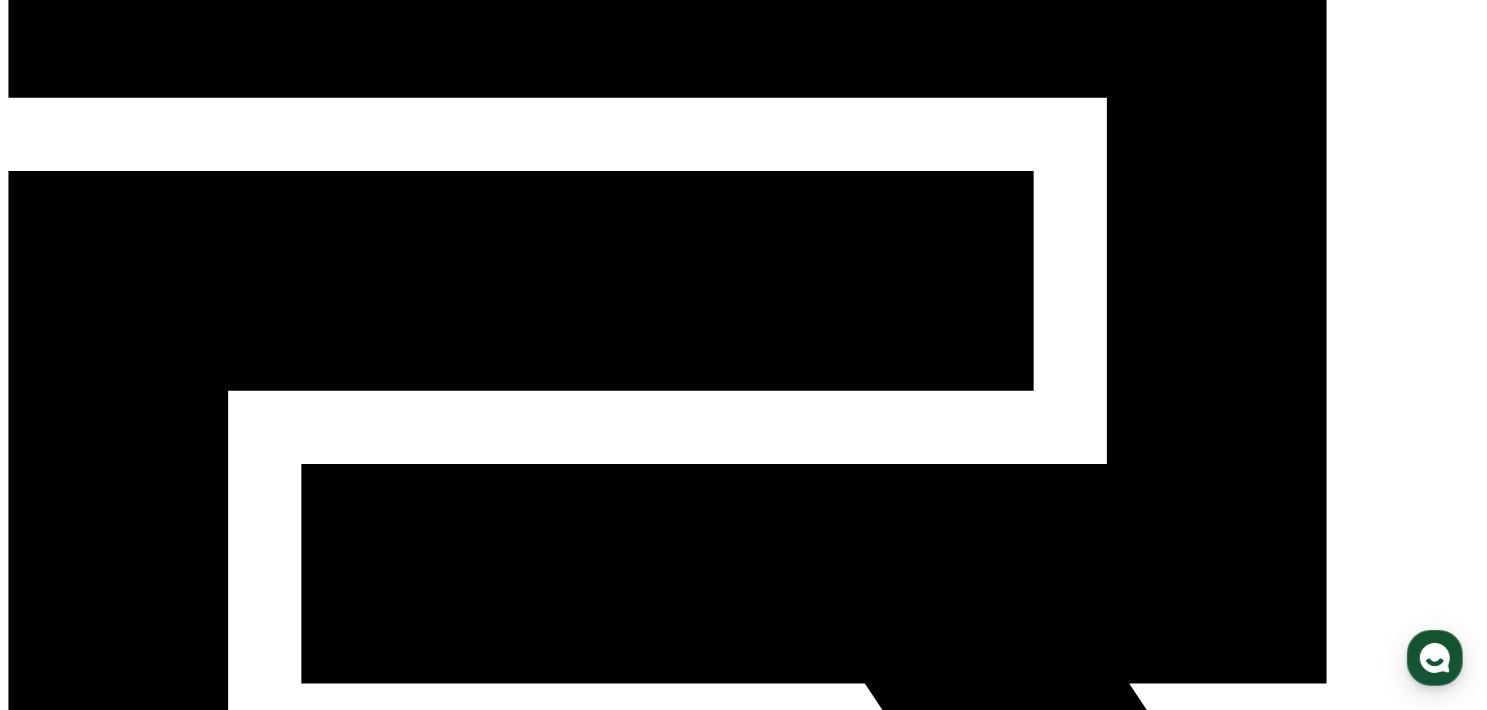 scroll, scrollTop: 0, scrollLeft: 0, axis: both 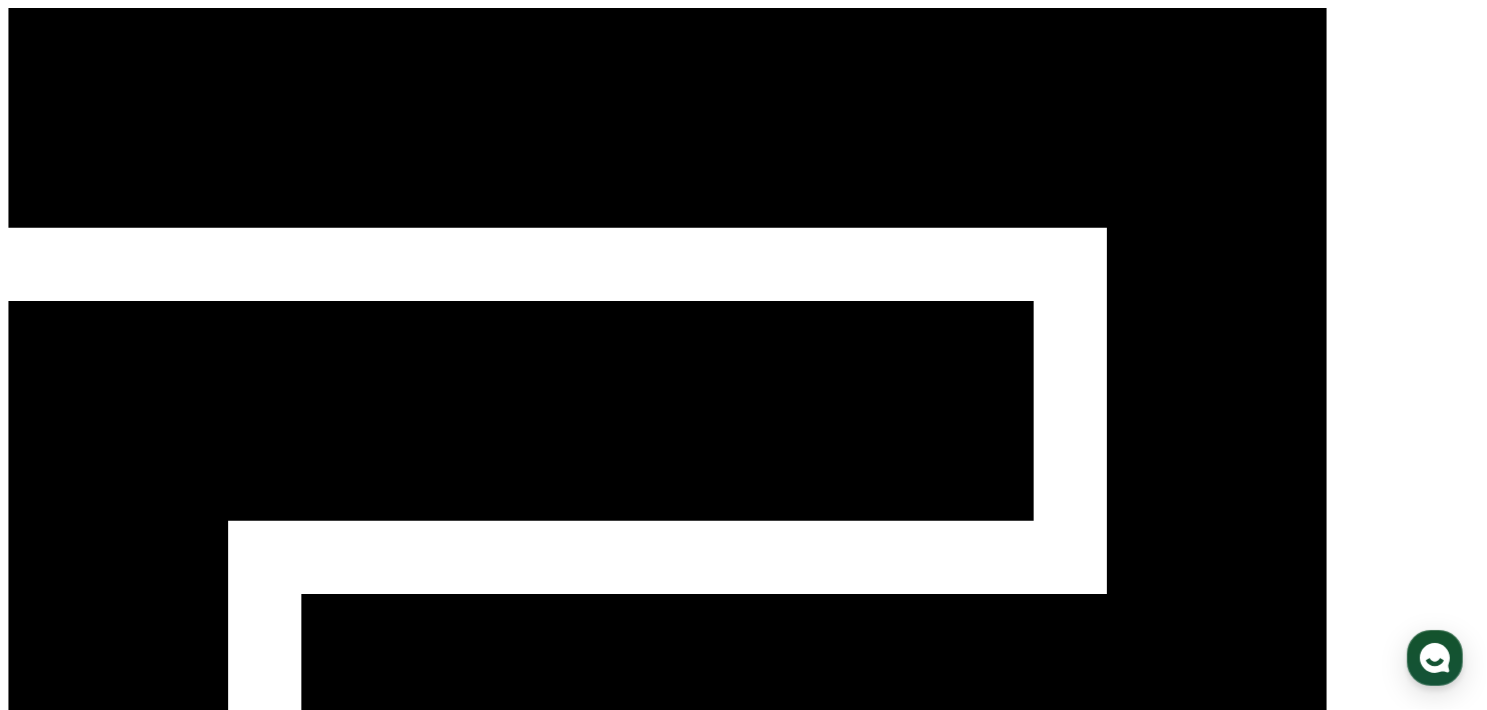 click on "콘텐츠" at bounding box center (160, 1184) 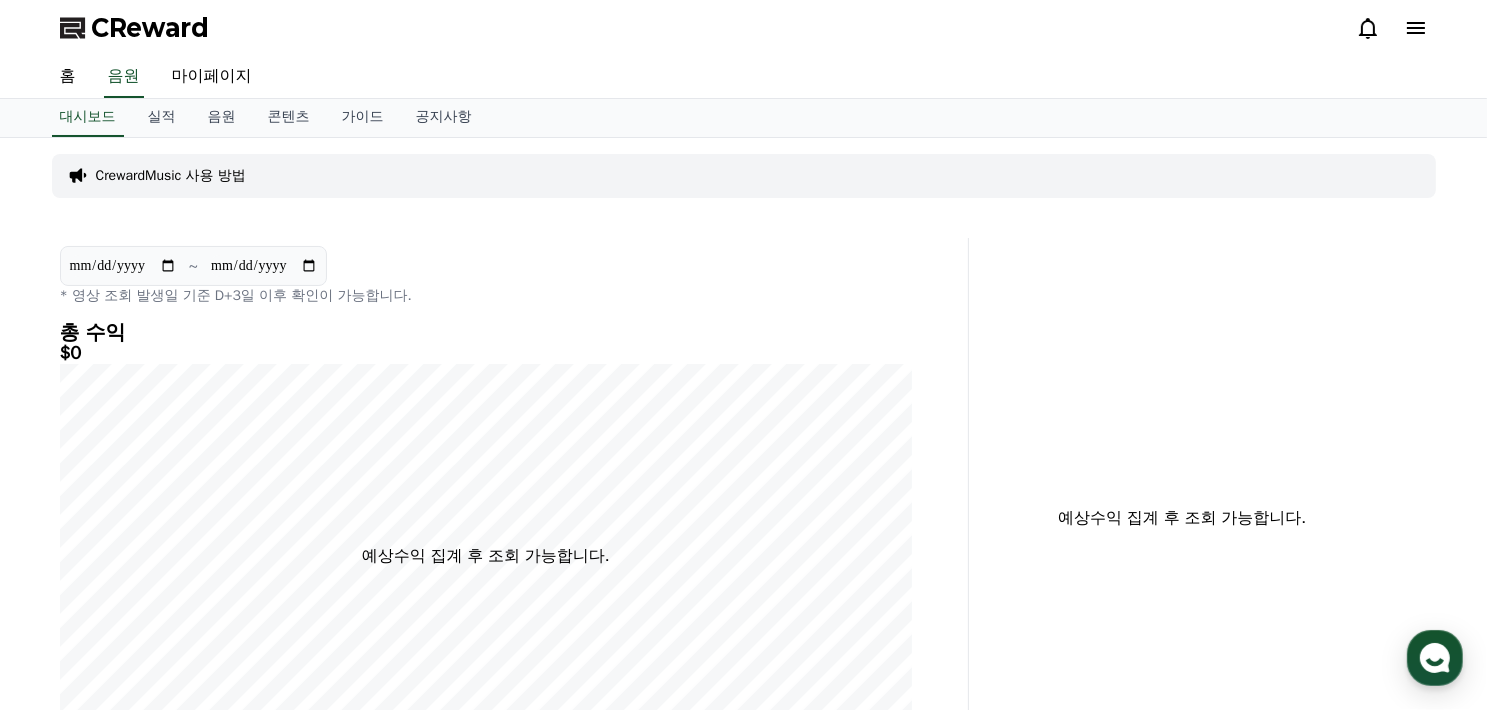 scroll, scrollTop: 0, scrollLeft: 0, axis: both 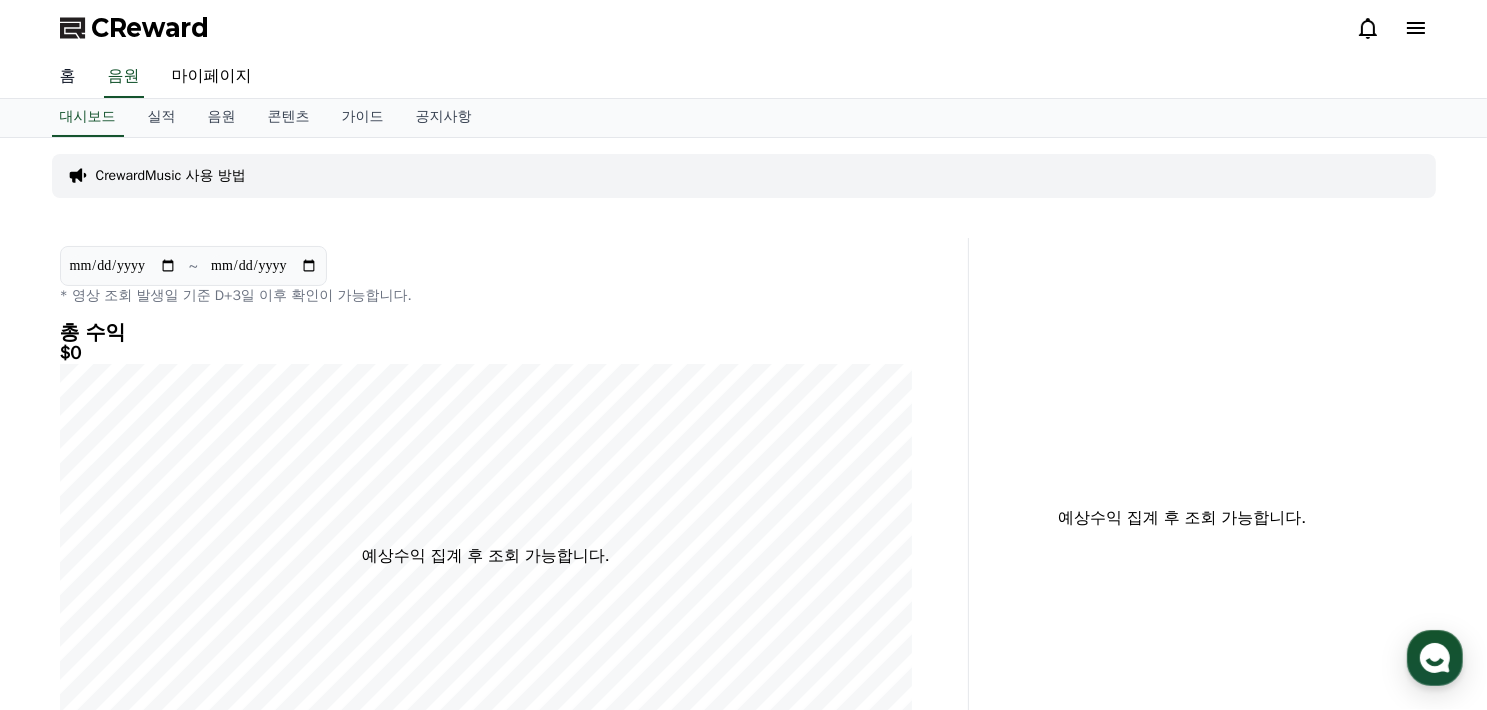 click on "홈" at bounding box center [68, 77] 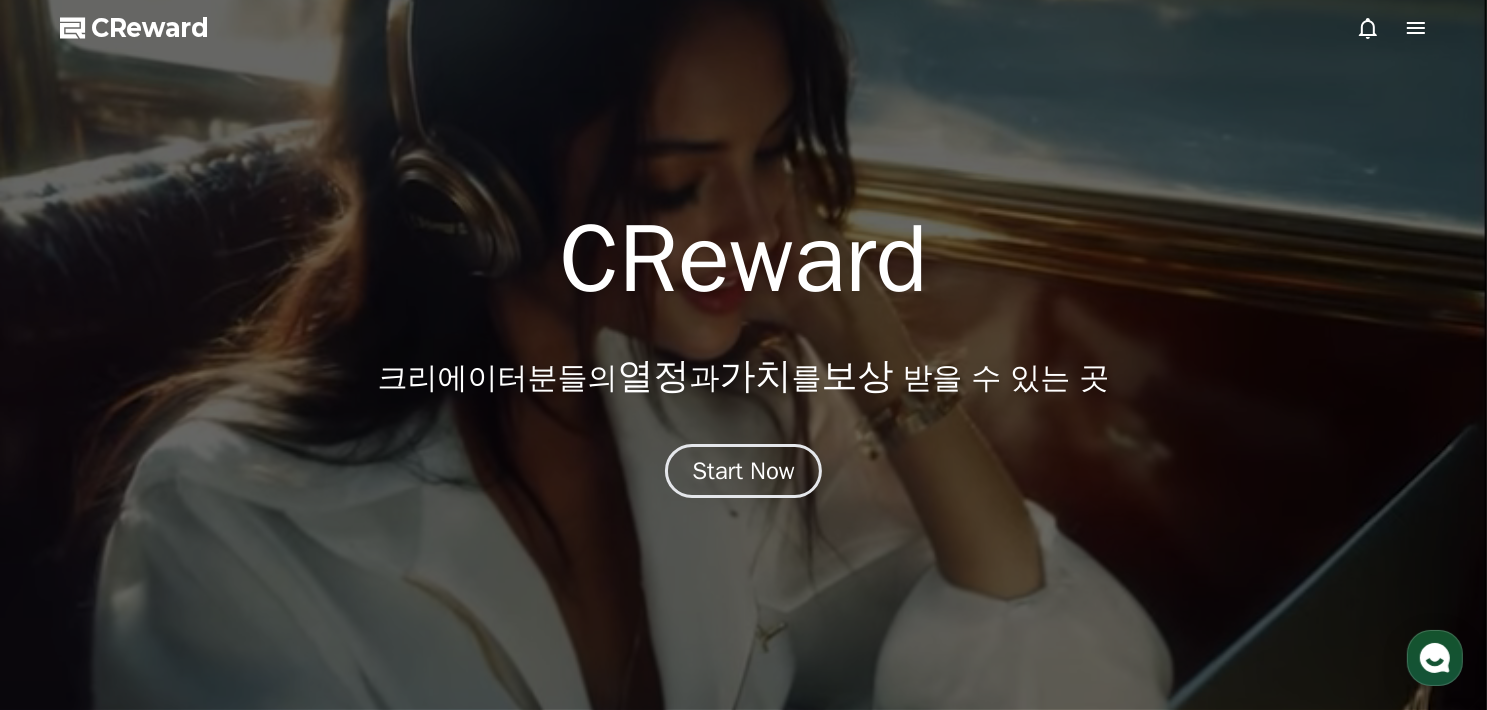click on "CReward" at bounding box center [151, 28] 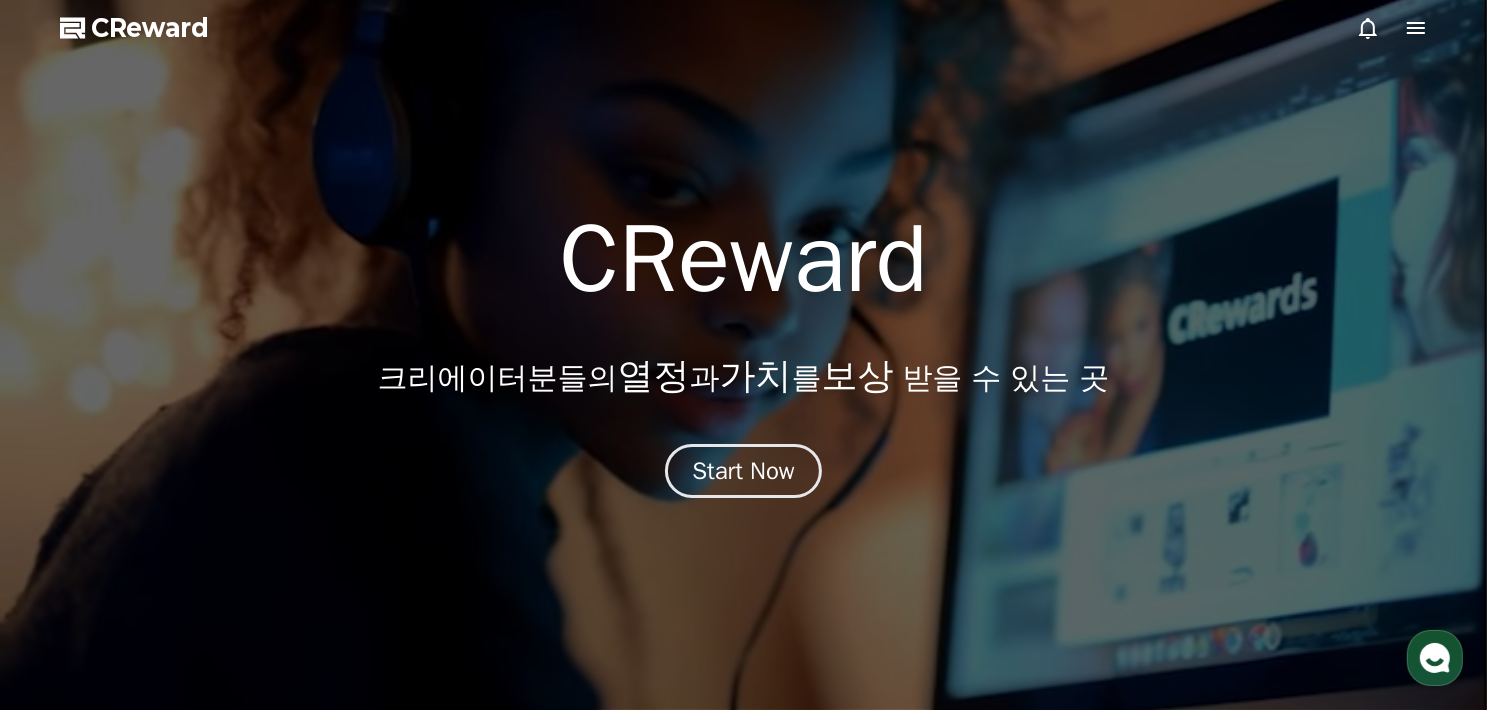 click 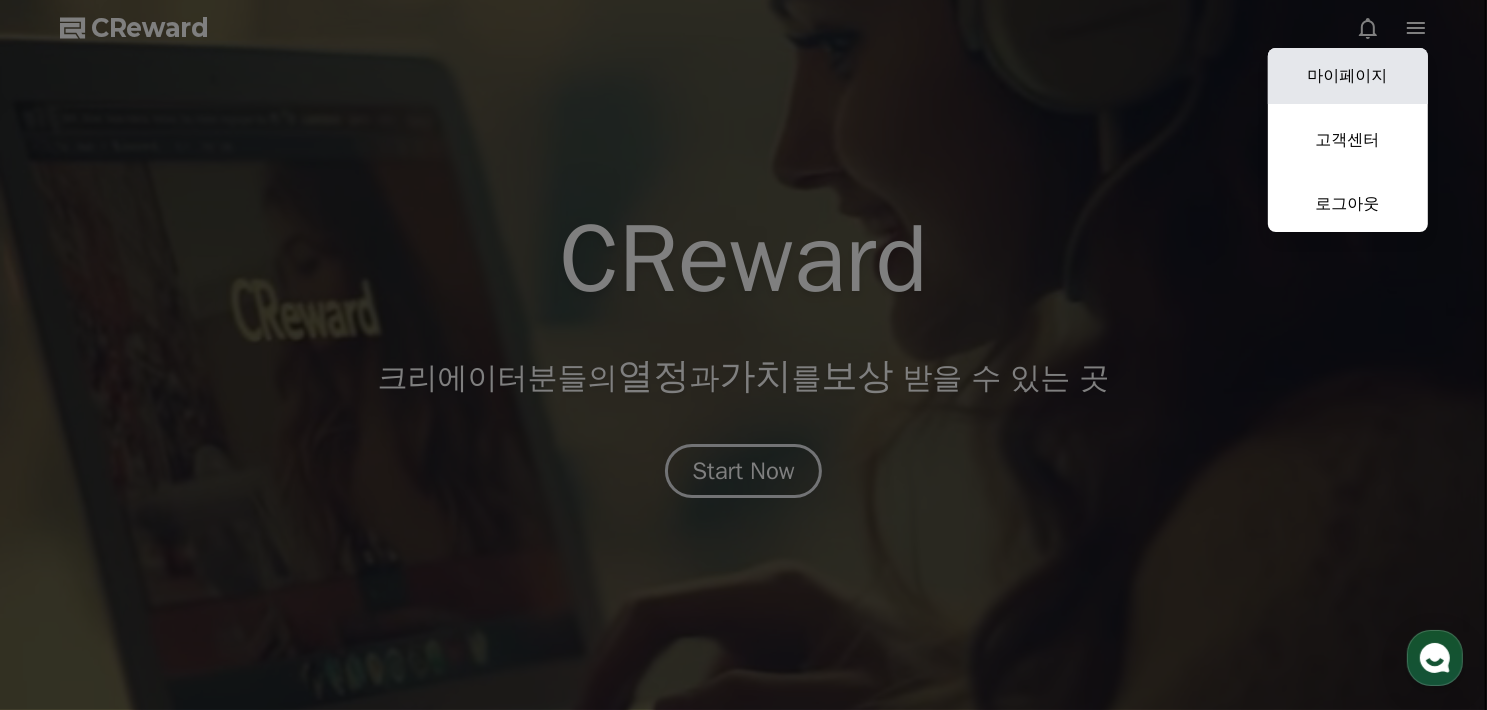 click on "마이페이지" at bounding box center (1348, 76) 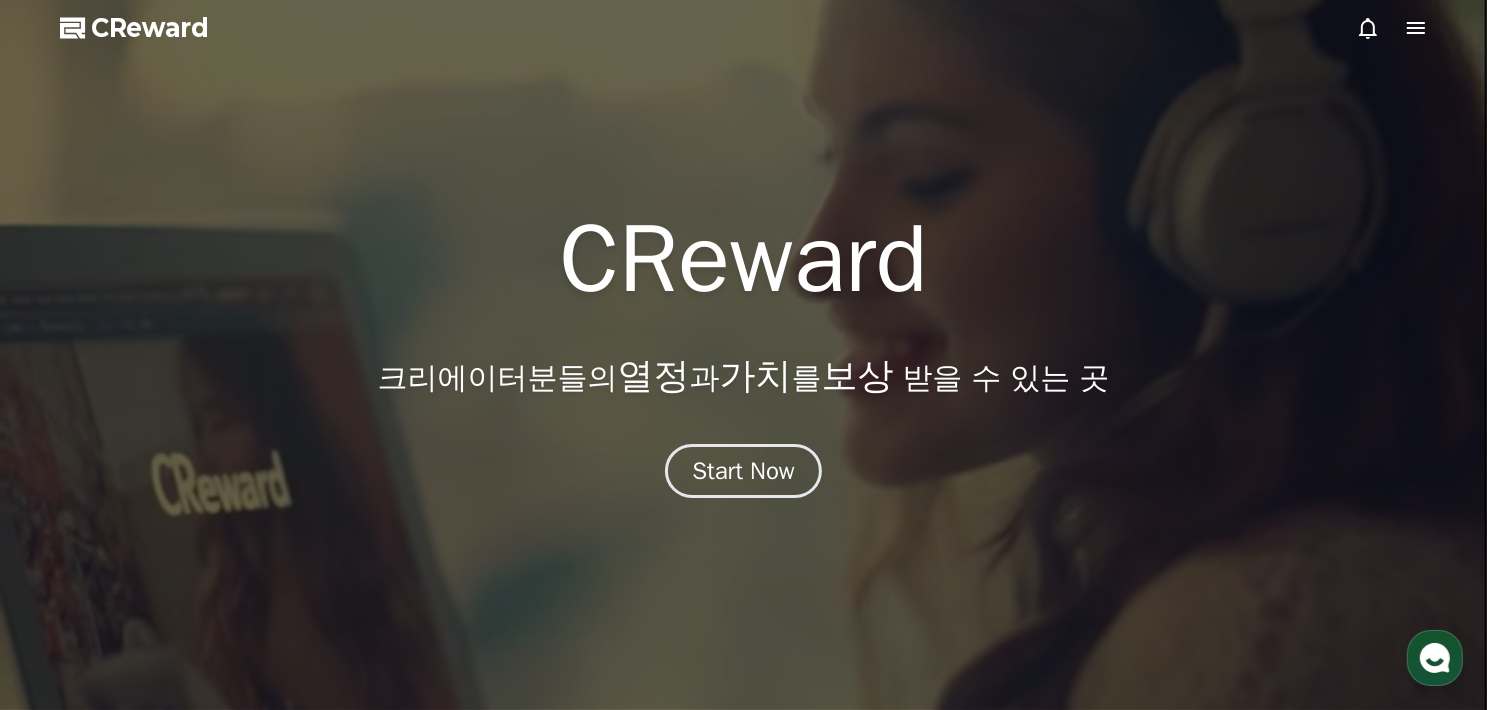 select on "**********" 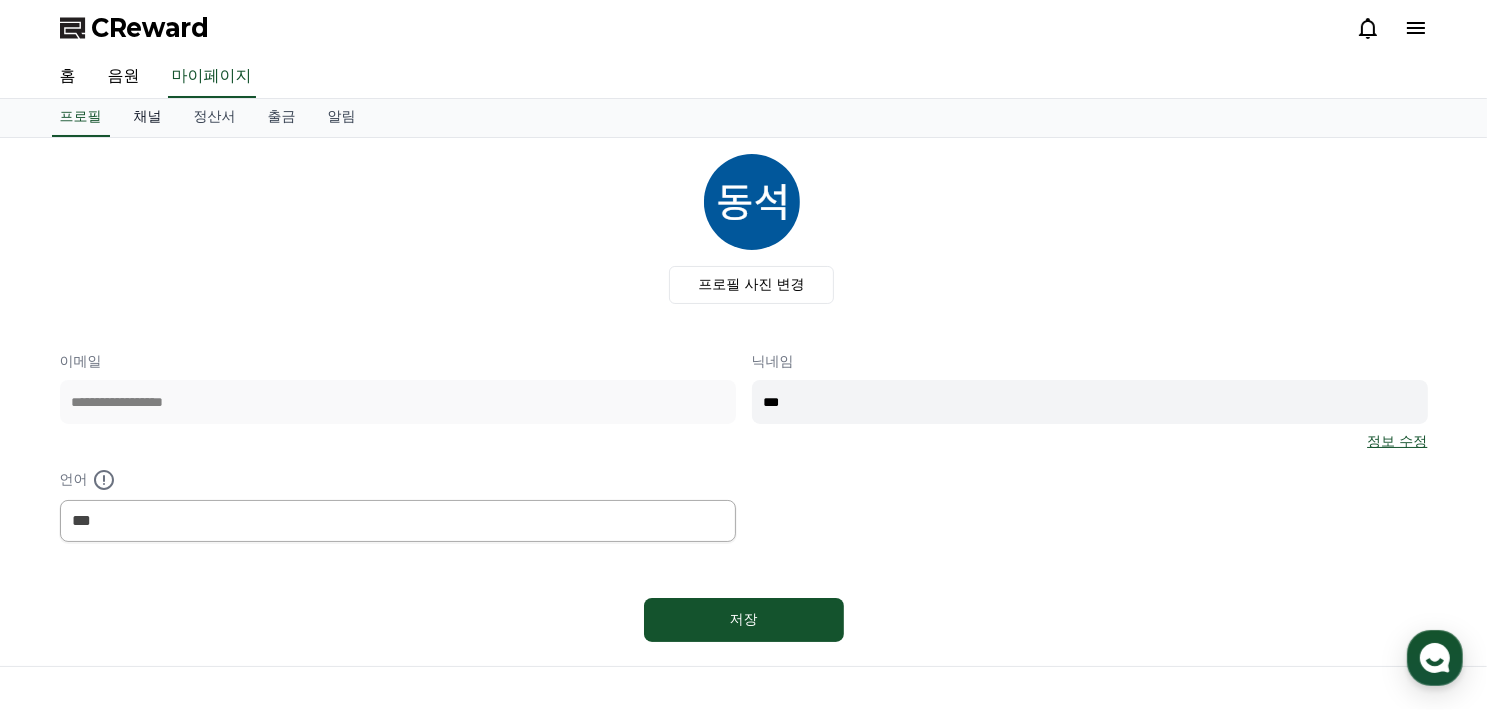 click on "채널" at bounding box center (148, 118) 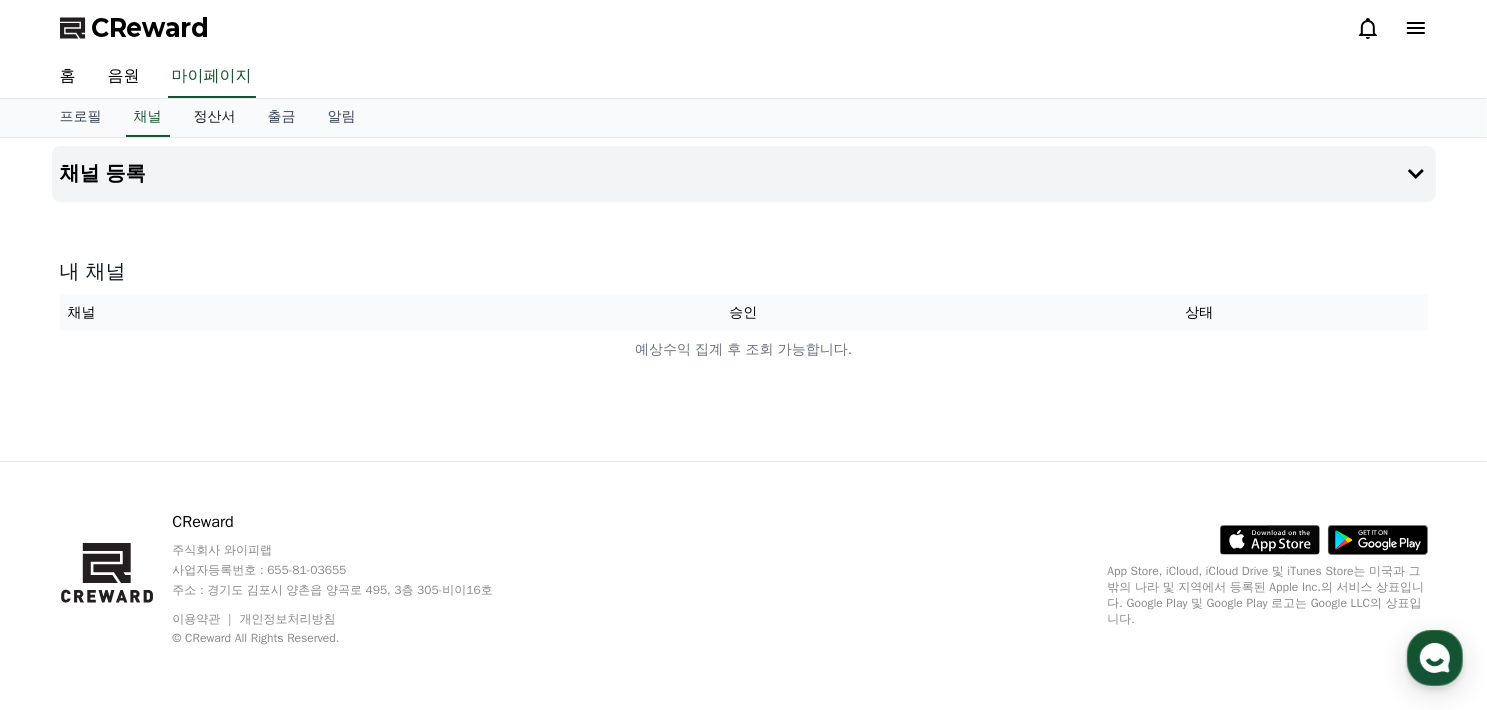 click on "정산서" at bounding box center [215, 118] 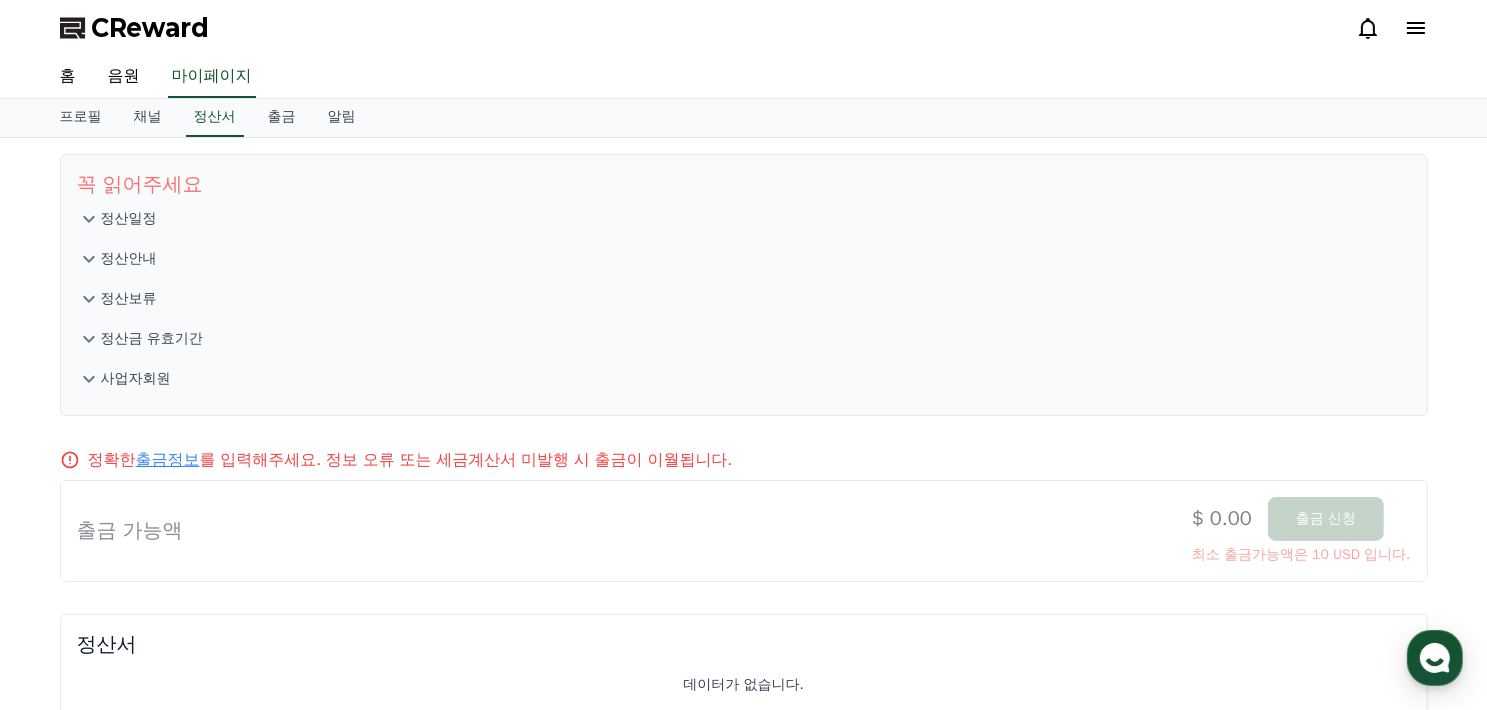 click on "정산일정" at bounding box center [744, 219] 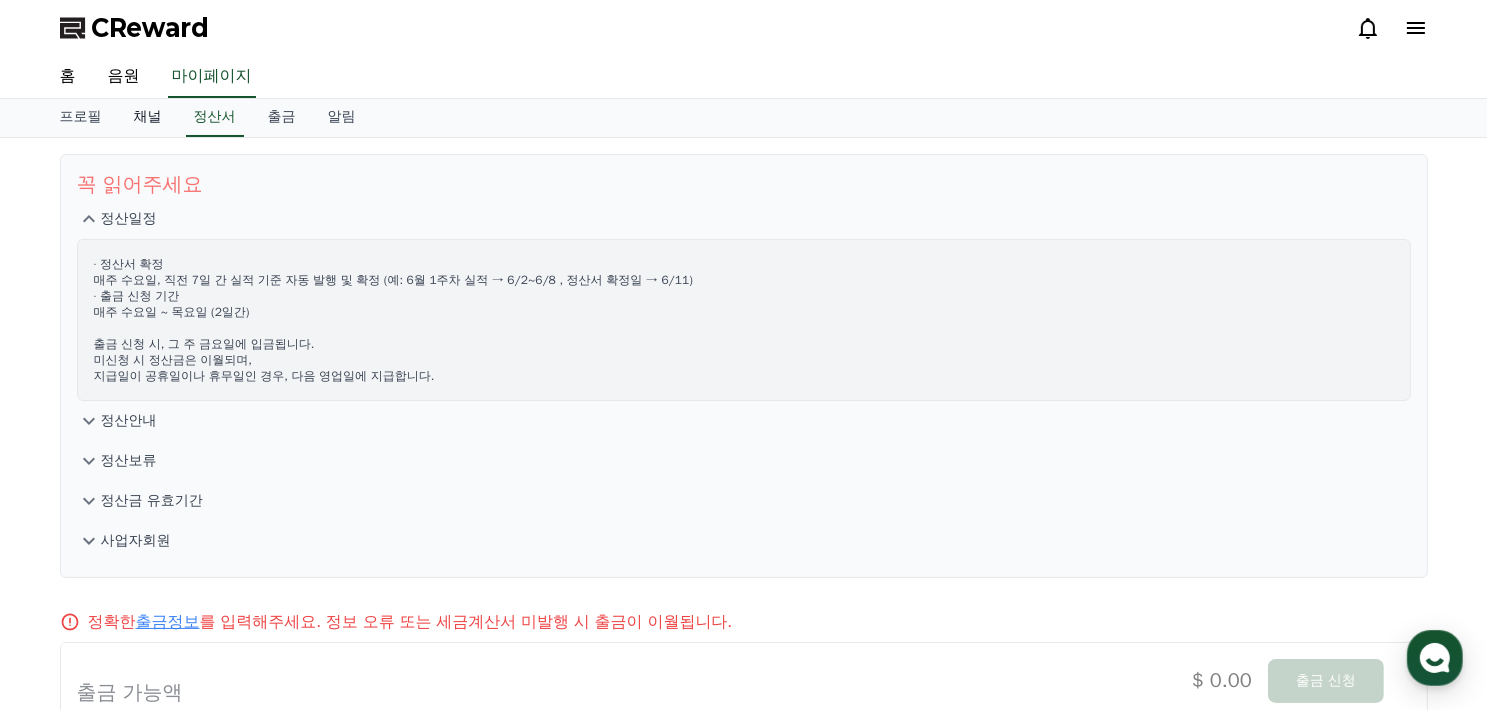 click on "채널" at bounding box center [148, 118] 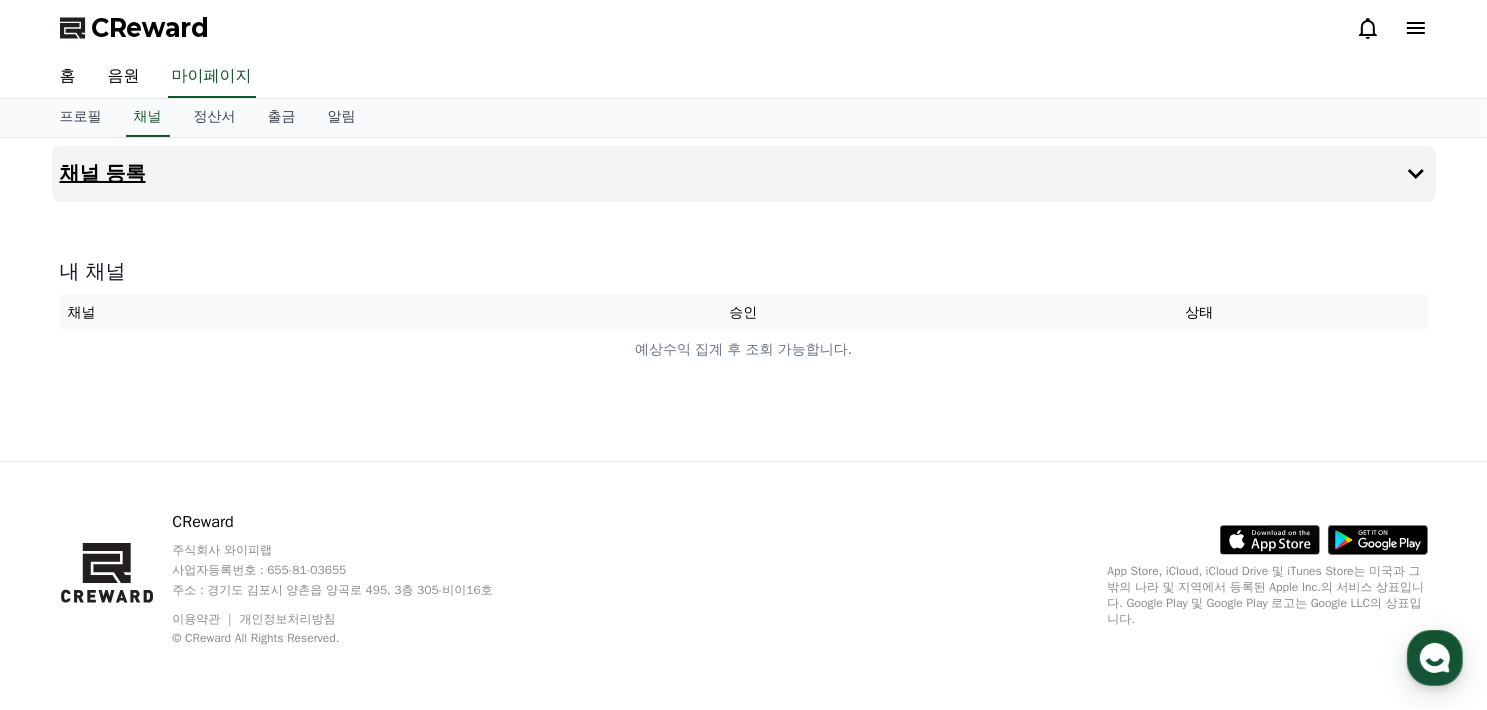 click on "채널 등록" at bounding box center [103, 174] 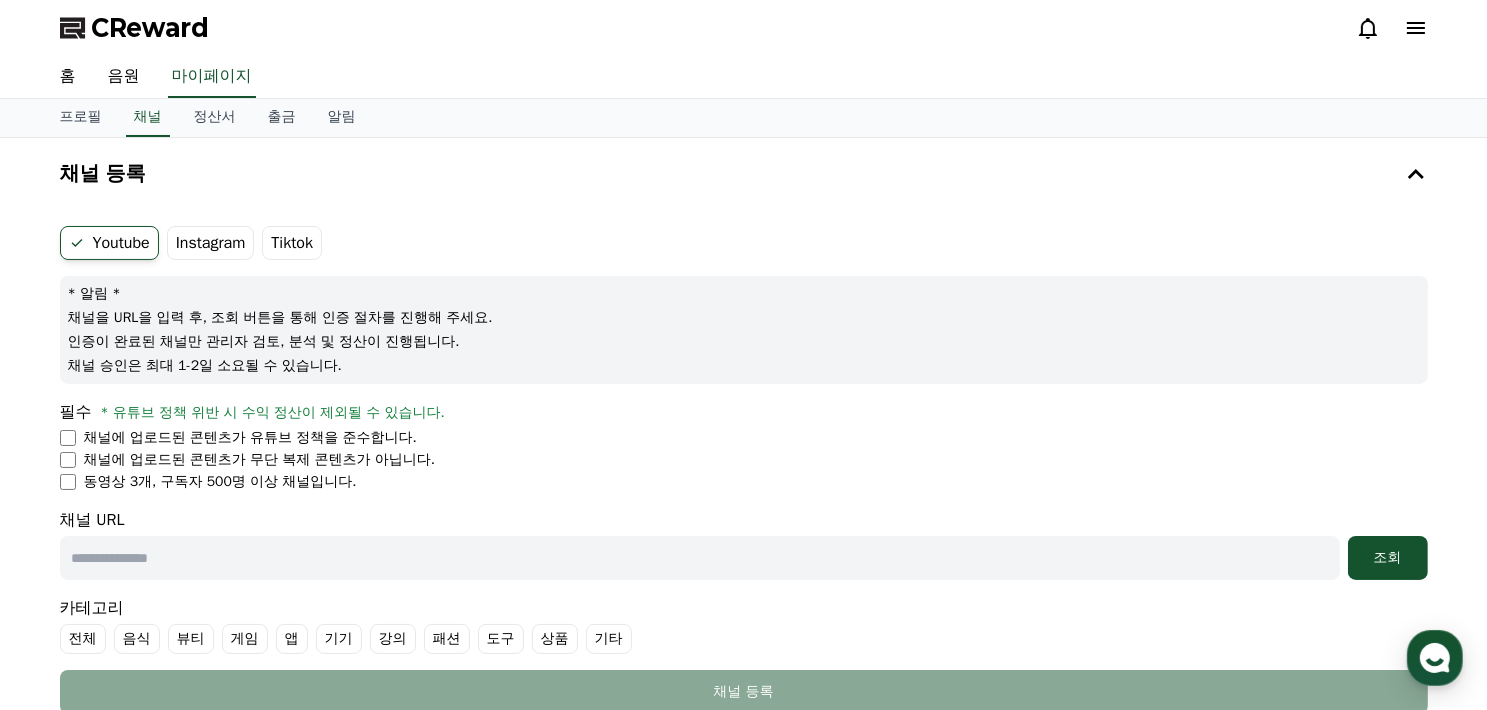 click at bounding box center (700, 558) 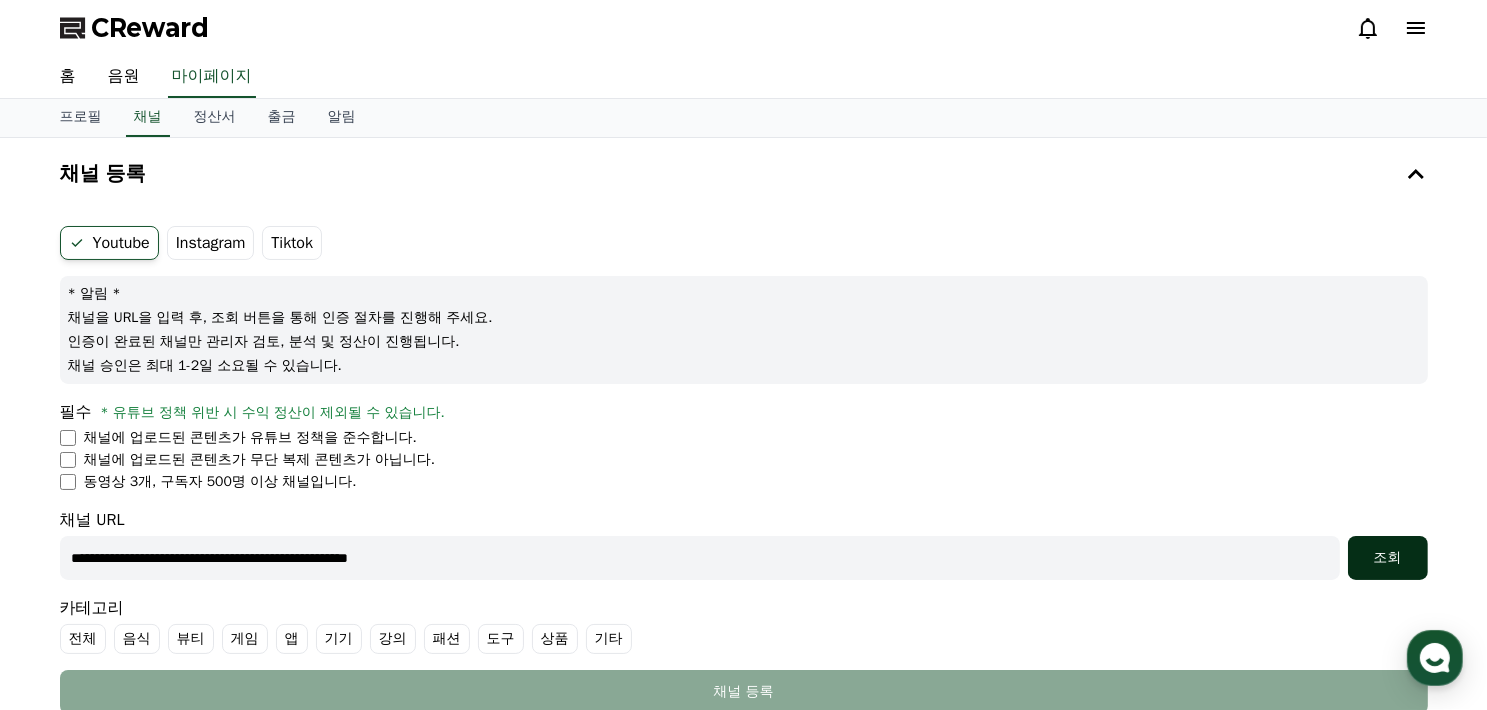 type on "**********" 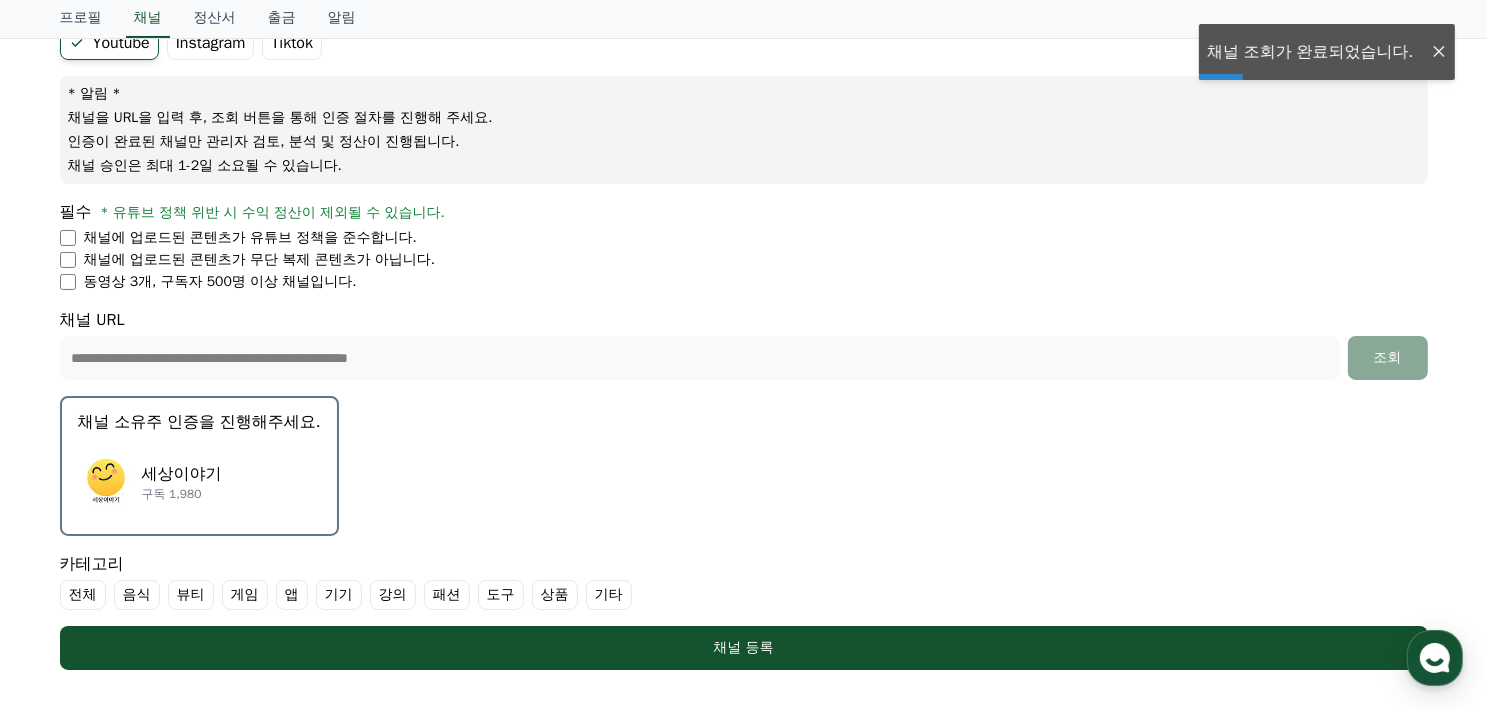 scroll, scrollTop: 300, scrollLeft: 0, axis: vertical 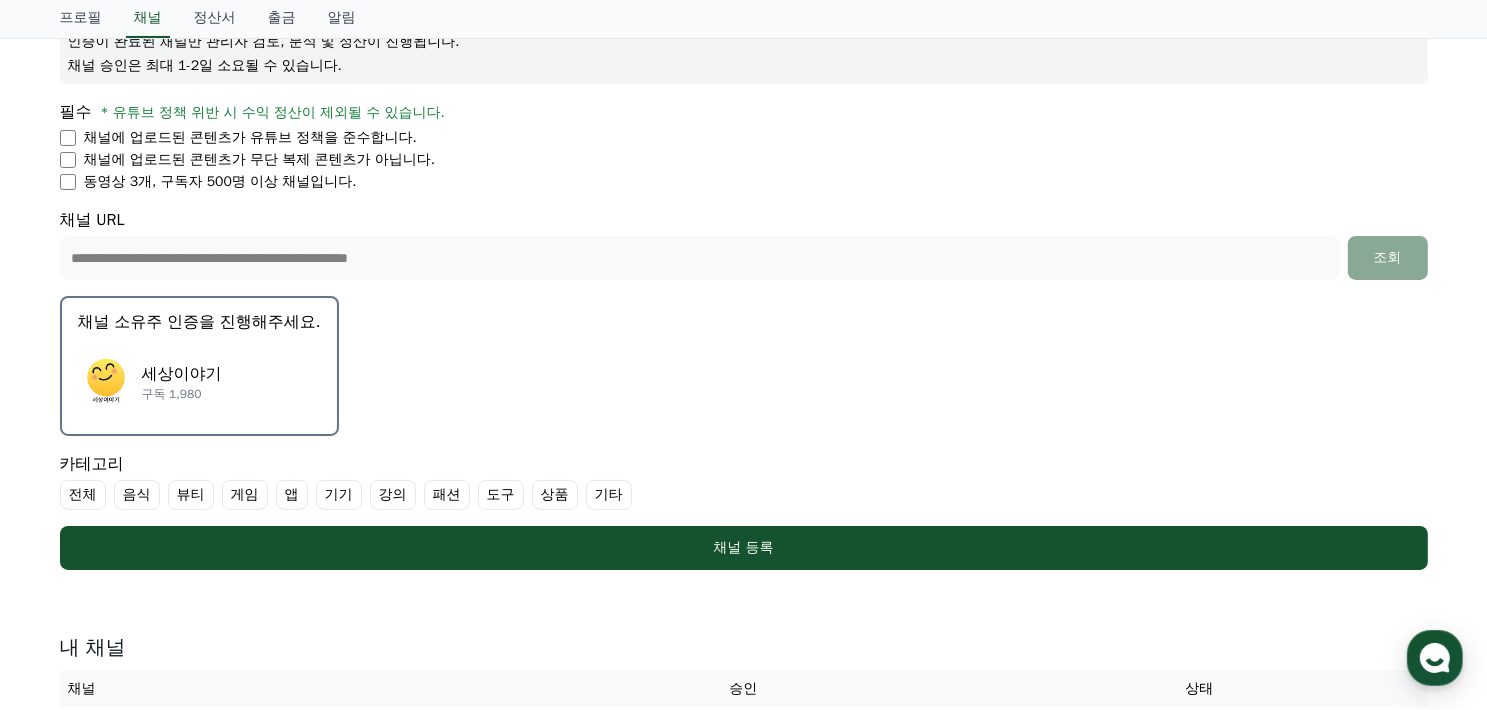 click on "세상이야기   구독
1,980" at bounding box center [199, 382] 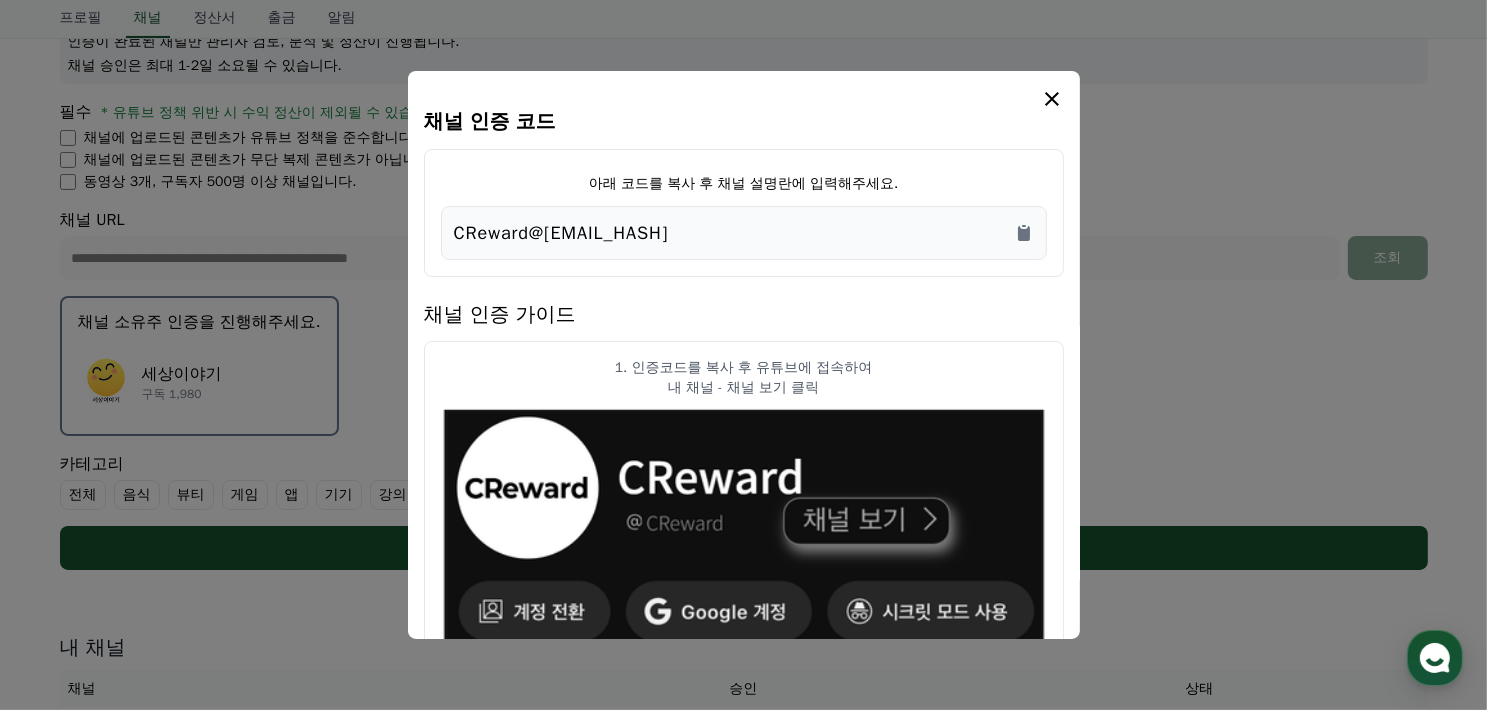 click on "CReward@0a365185" at bounding box center [744, 233] 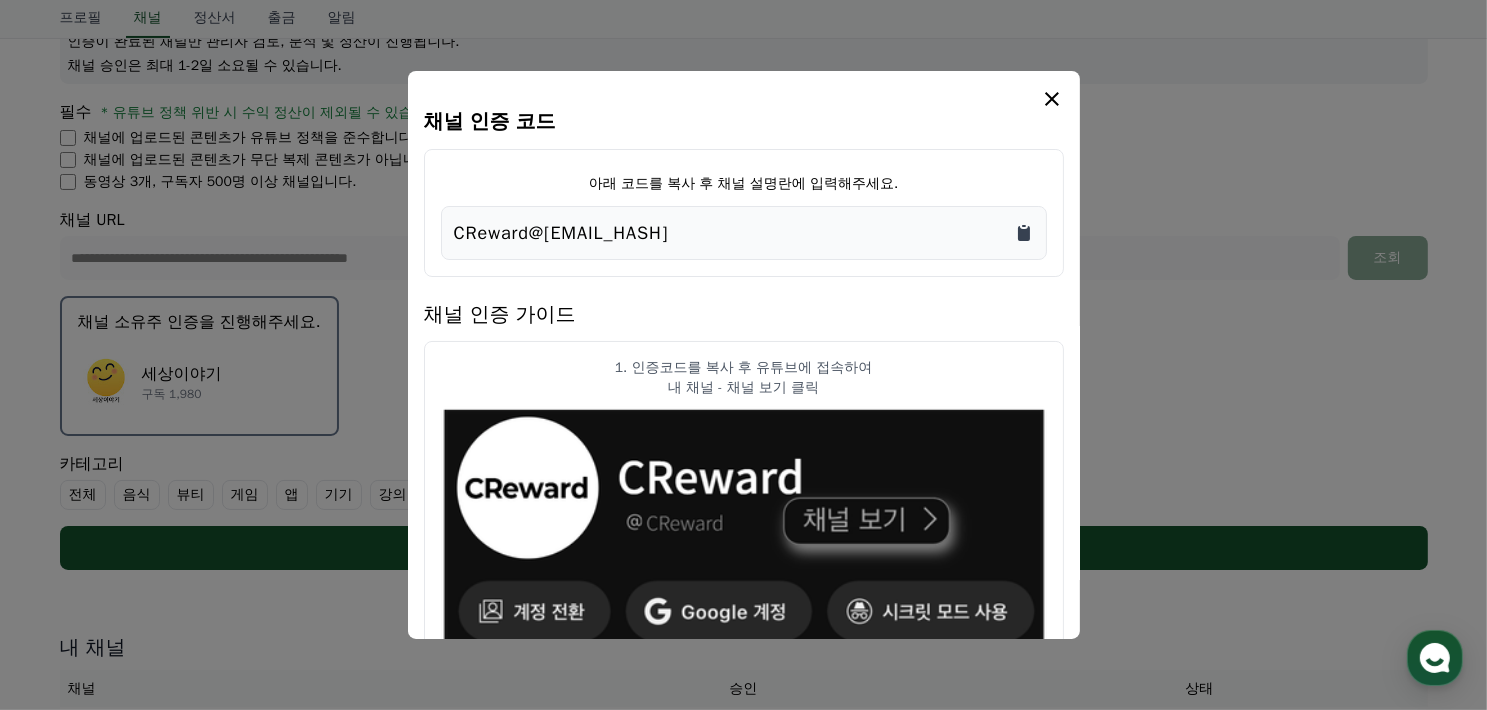 click 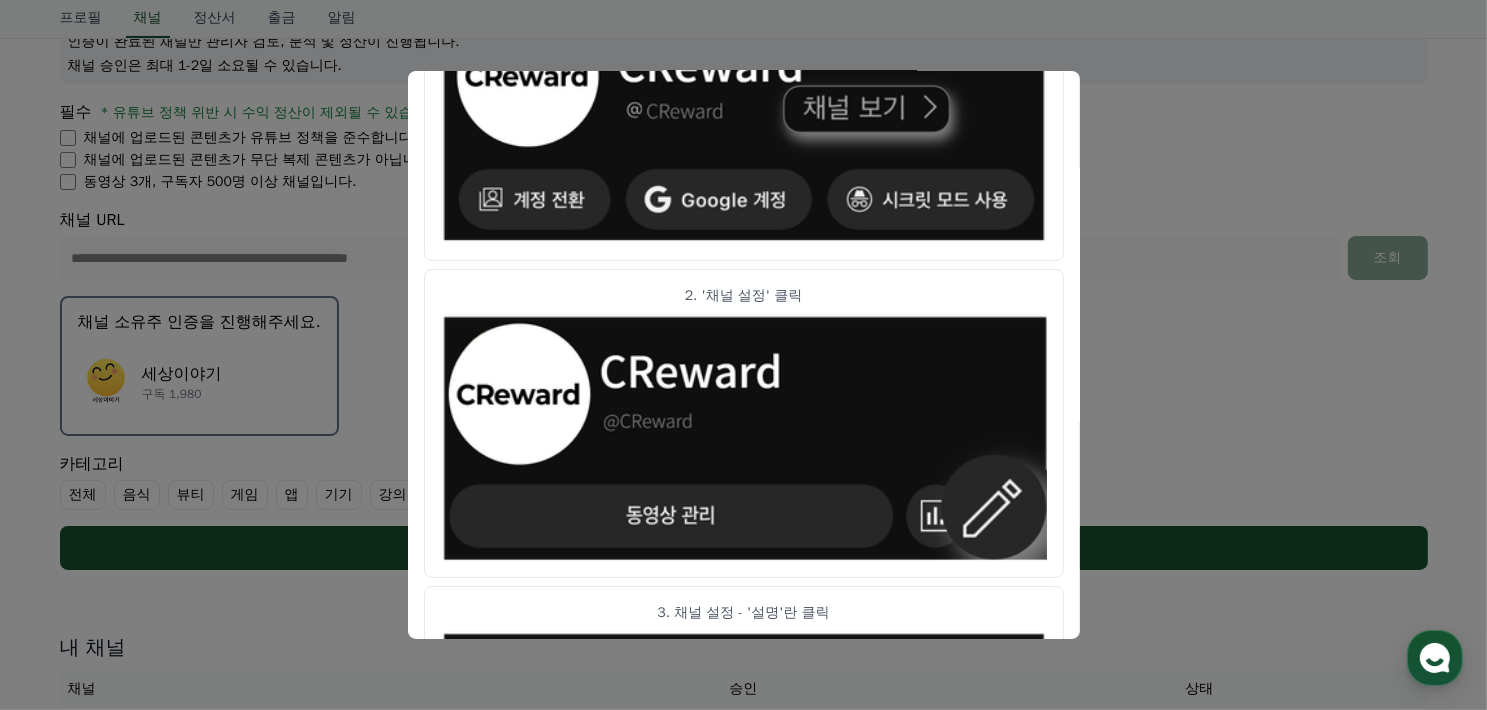 scroll, scrollTop: 500, scrollLeft: 0, axis: vertical 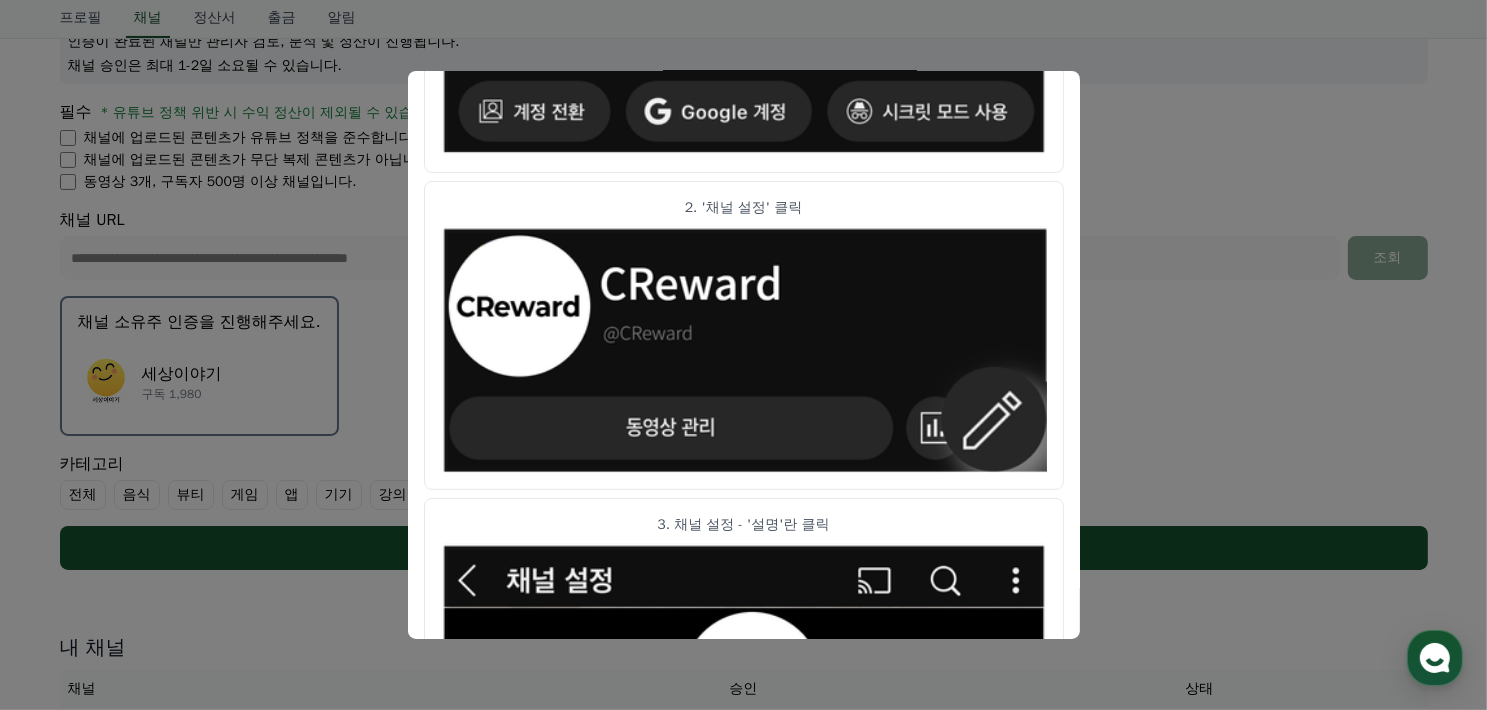 click at bounding box center [743, 355] 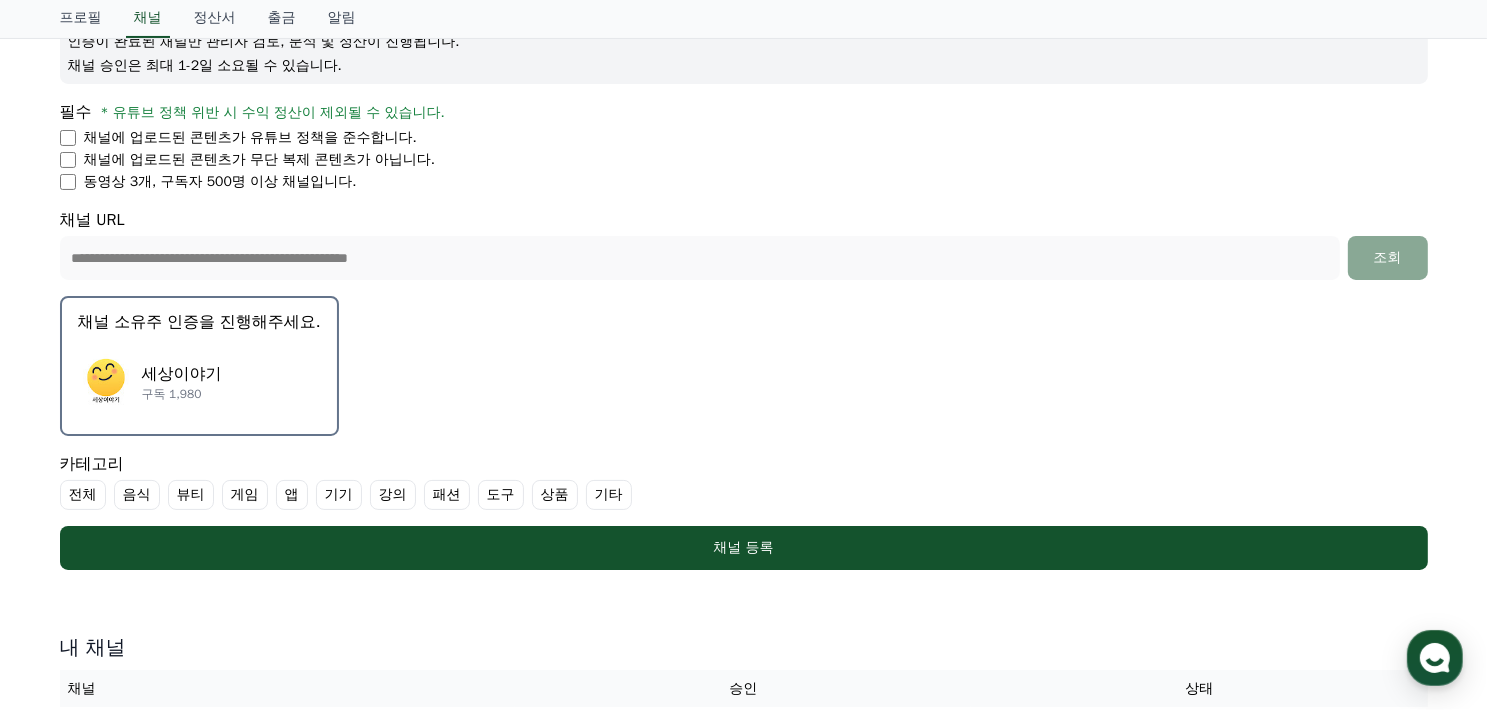 click on "채널 소유주 인증을 진행해주세요." at bounding box center [199, 322] 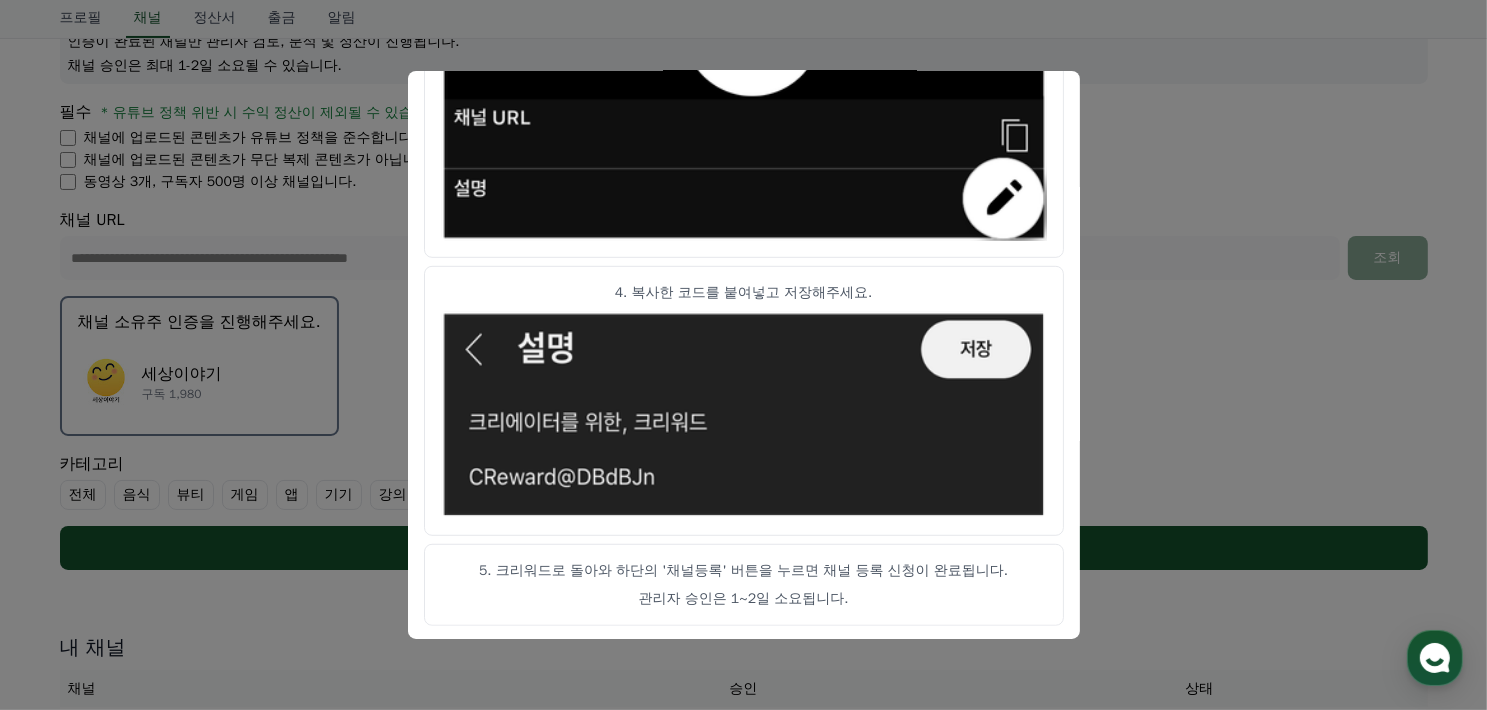 scroll, scrollTop: 1156, scrollLeft: 0, axis: vertical 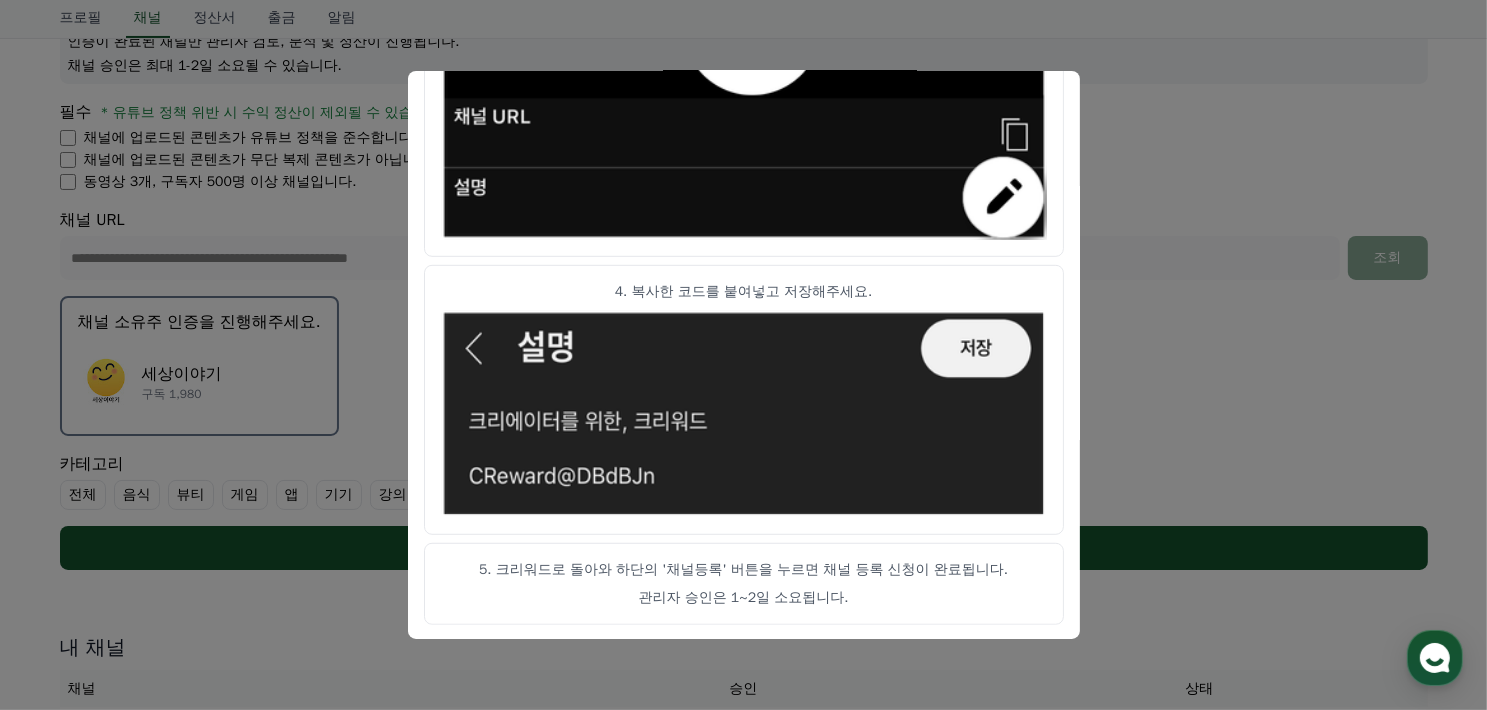 drag, startPoint x: 677, startPoint y: 564, endPoint x: 928, endPoint y: 581, distance: 251.57504 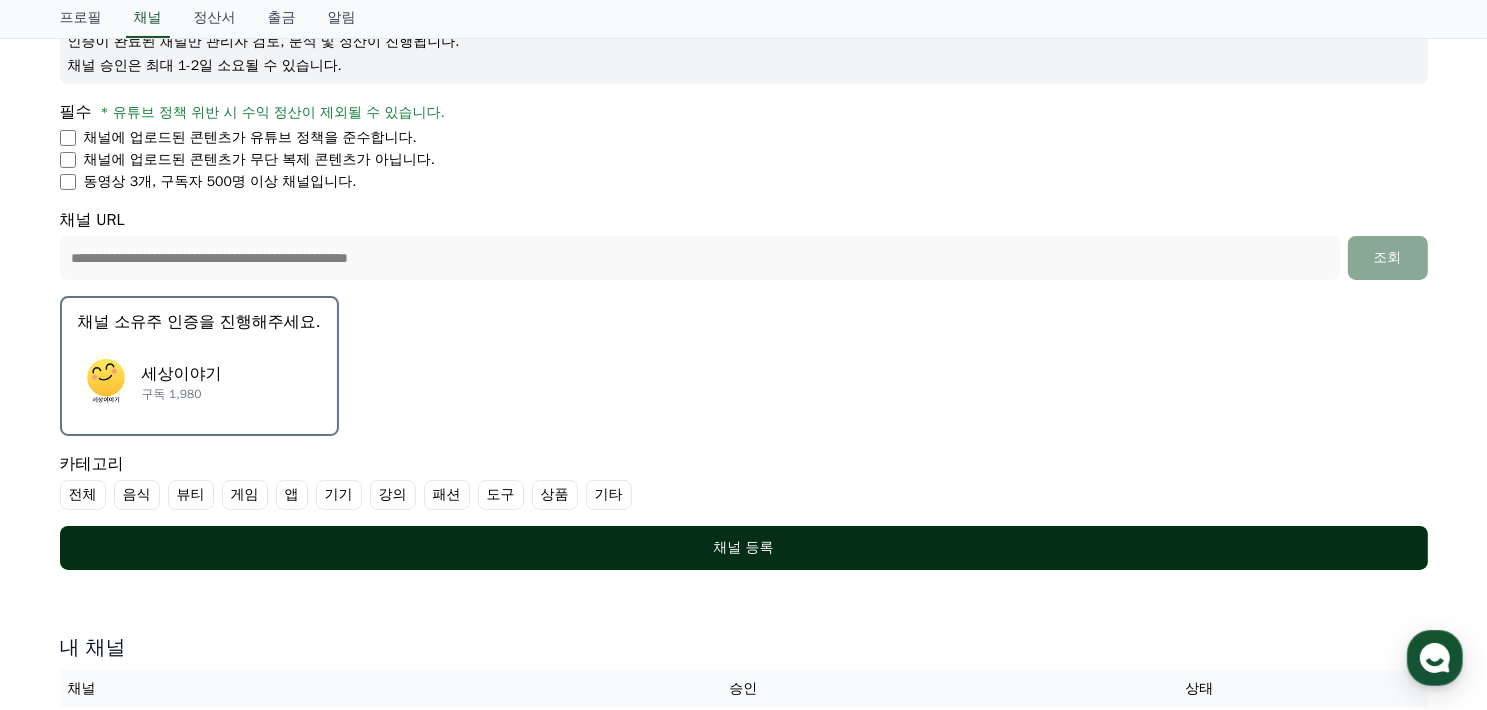 click on "채널 등록" at bounding box center (744, 548) 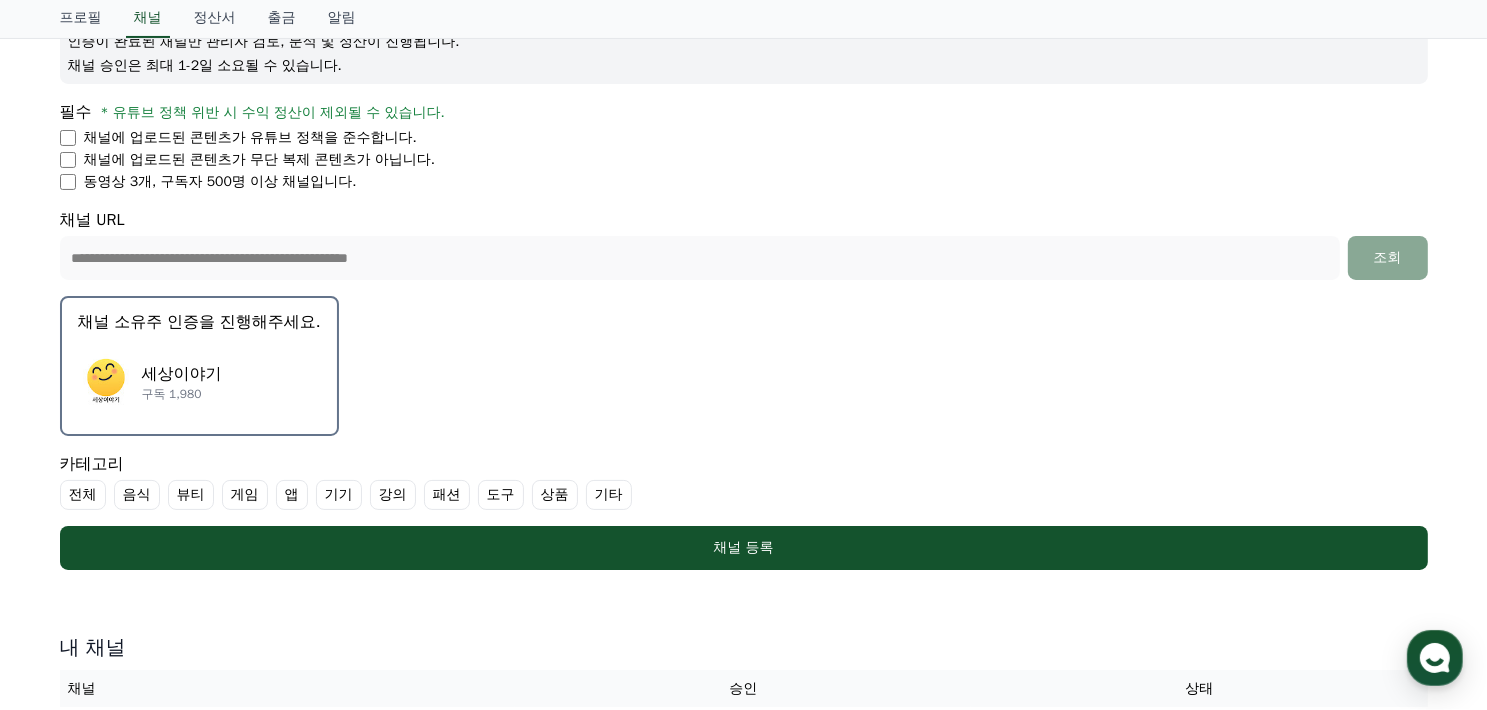 click on "기타" at bounding box center [609, 495] 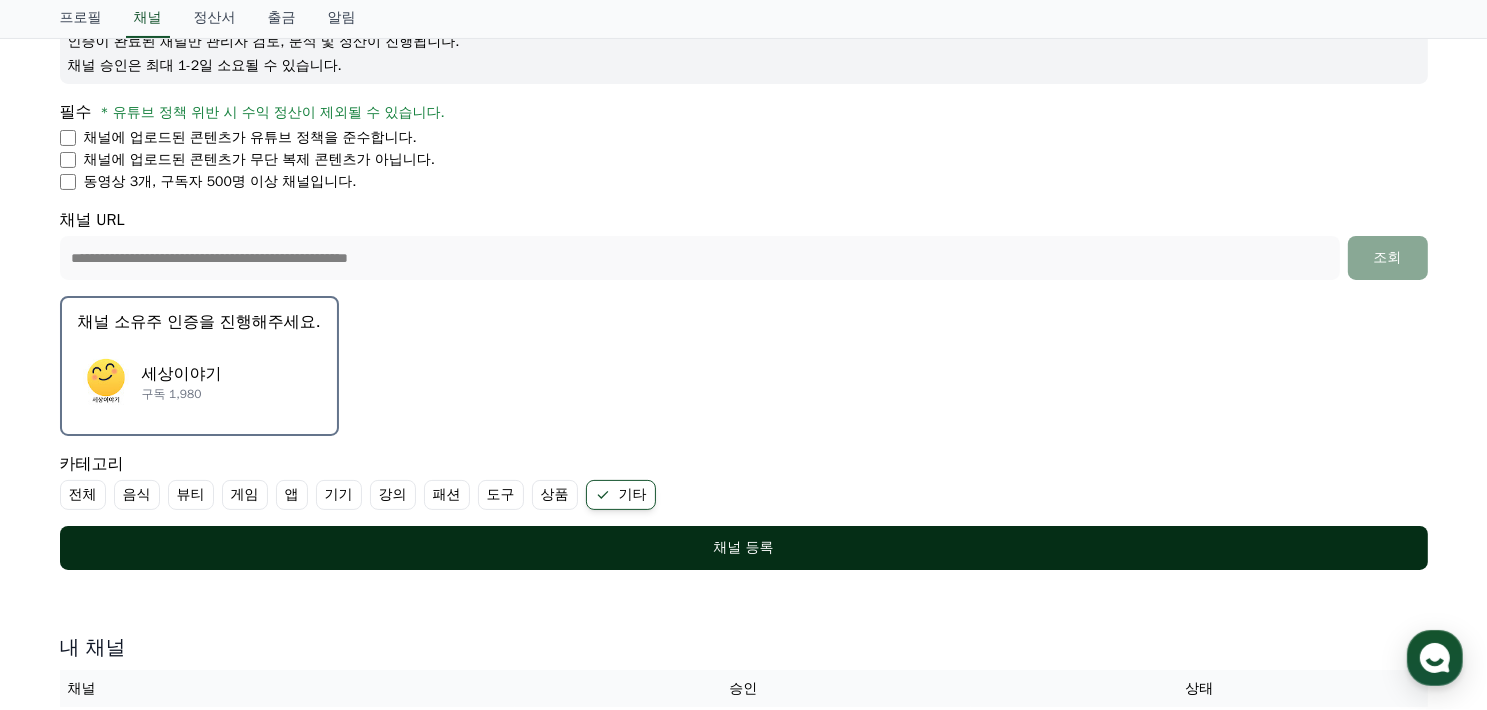 scroll, scrollTop: 400, scrollLeft: 0, axis: vertical 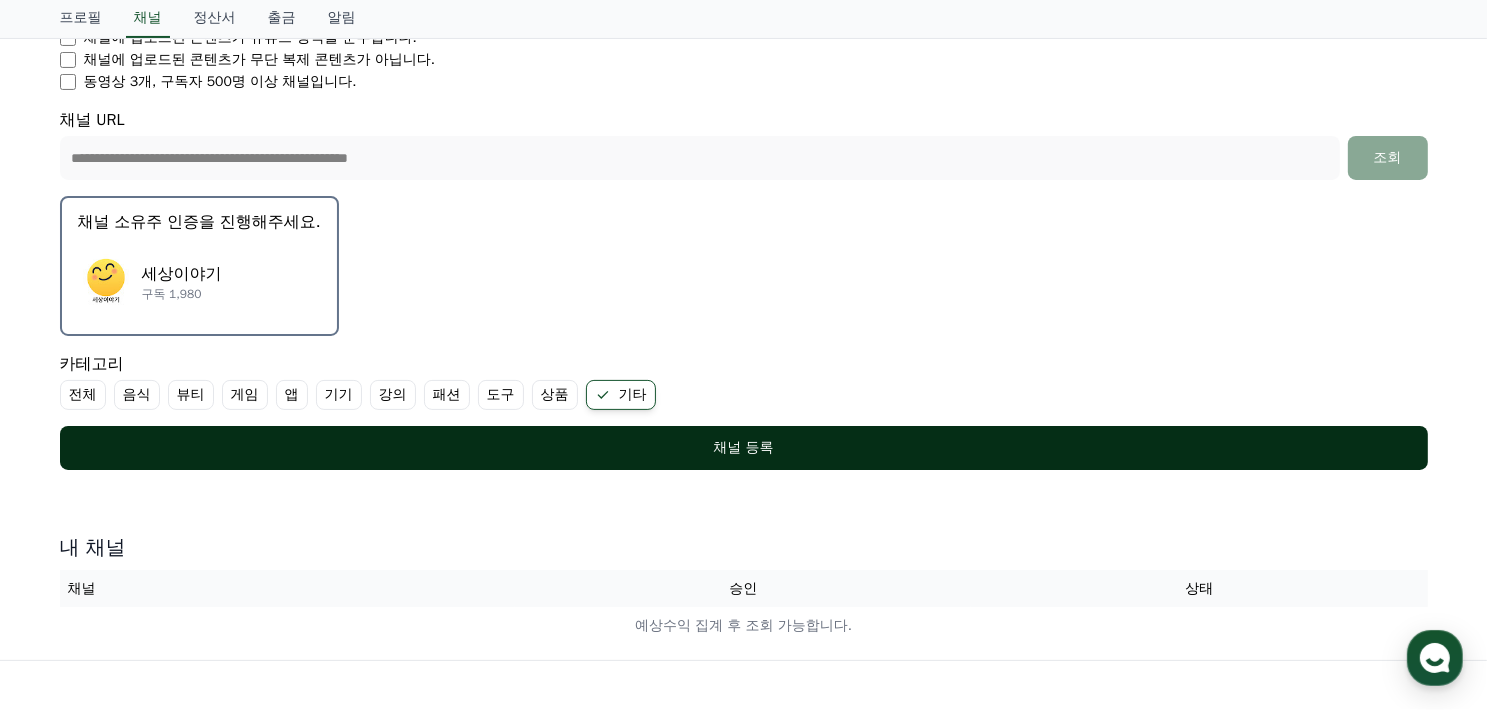 click on "채널 등록" at bounding box center [744, 448] 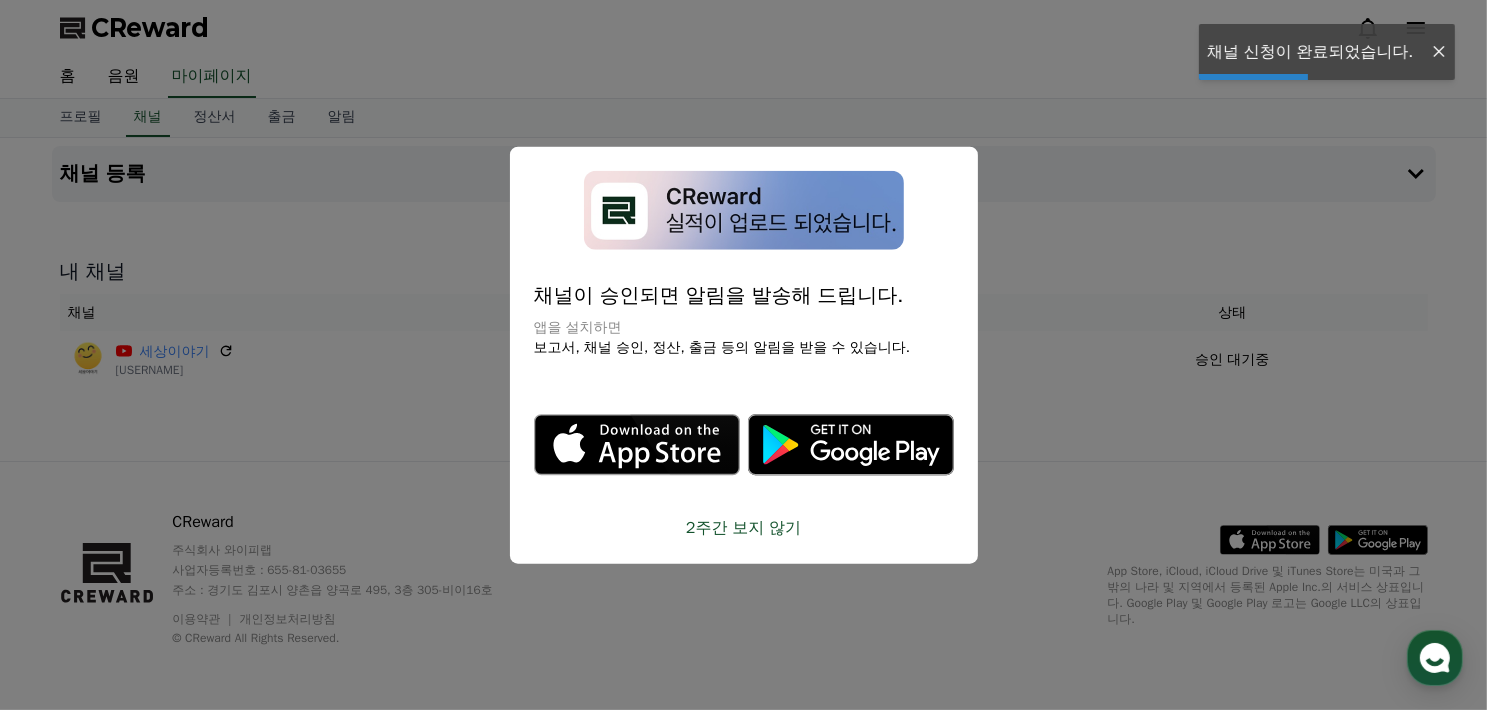 scroll, scrollTop: 0, scrollLeft: 0, axis: both 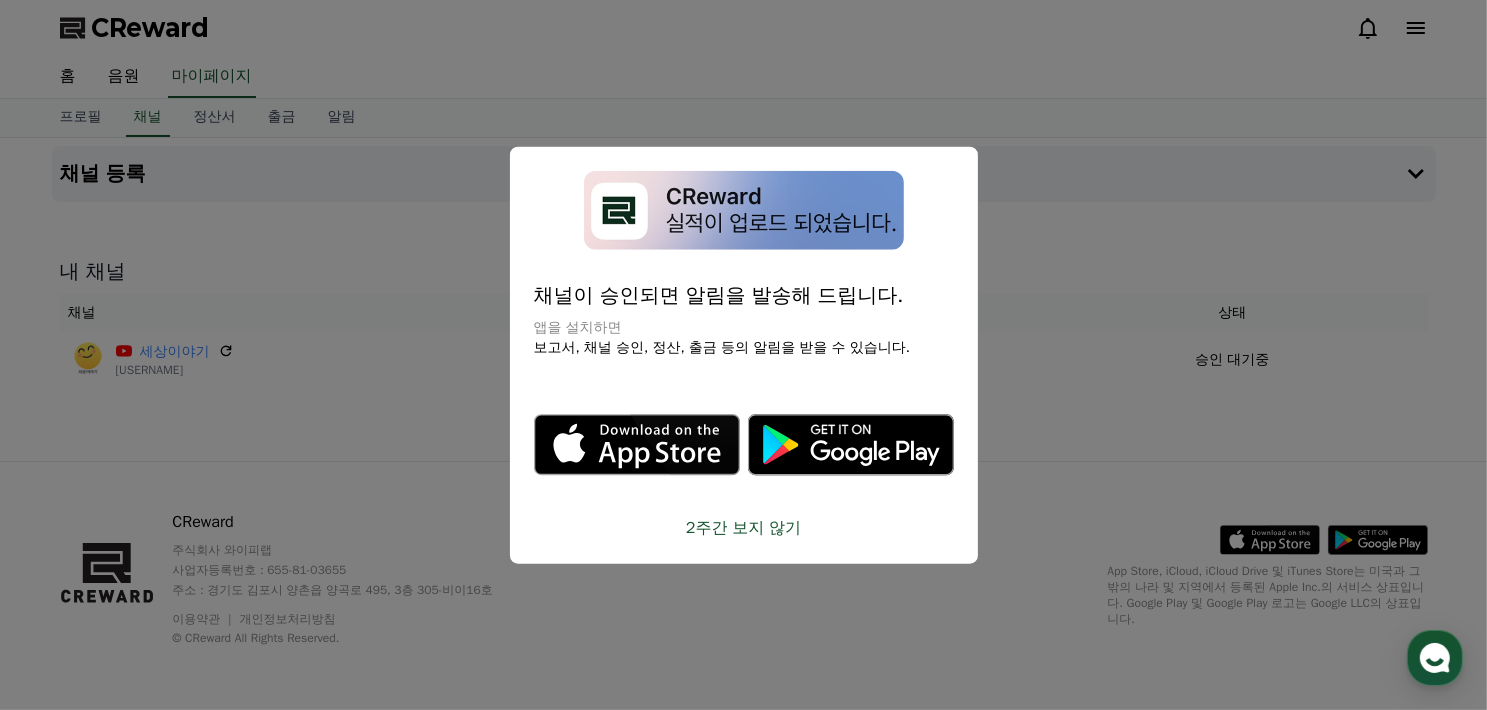 click on "2주간 보지 않기" at bounding box center [744, 527] 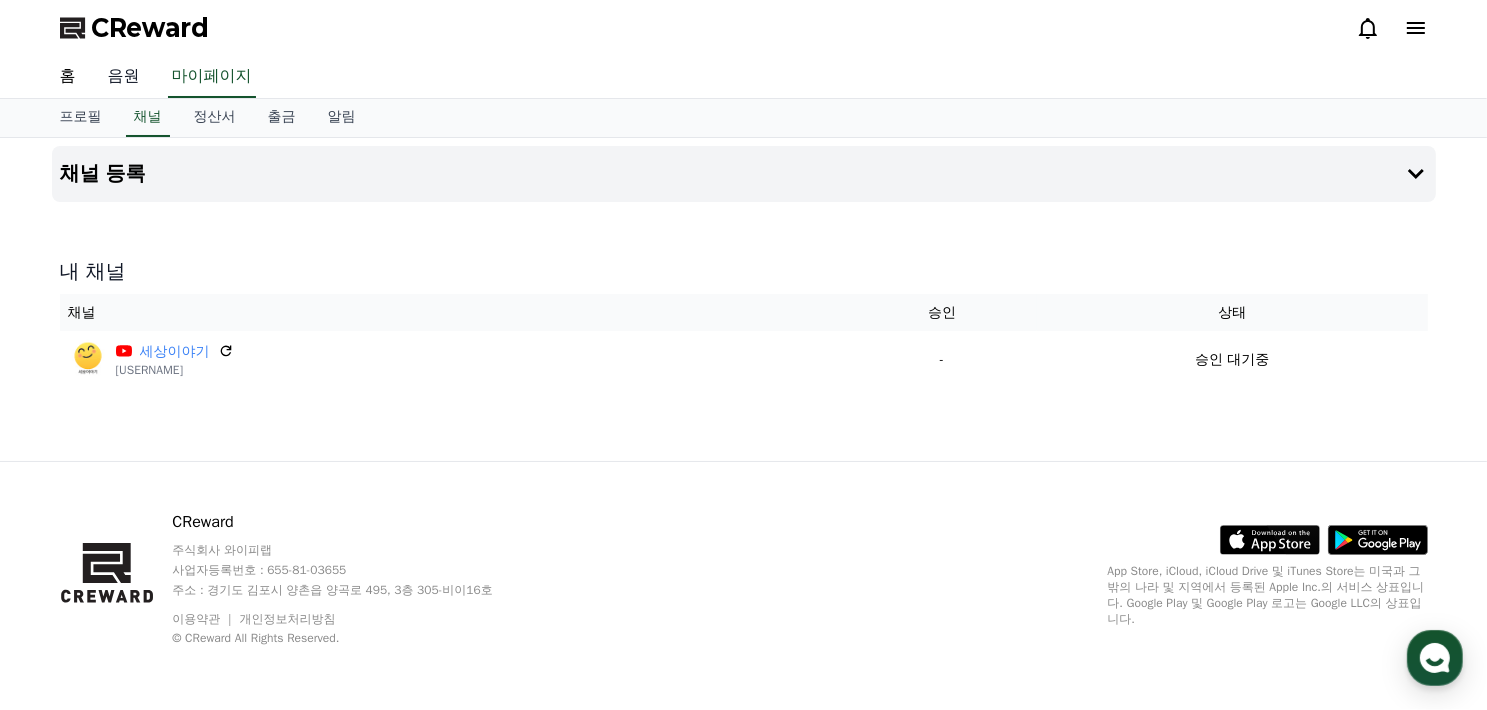 click on "음원" at bounding box center (124, 77) 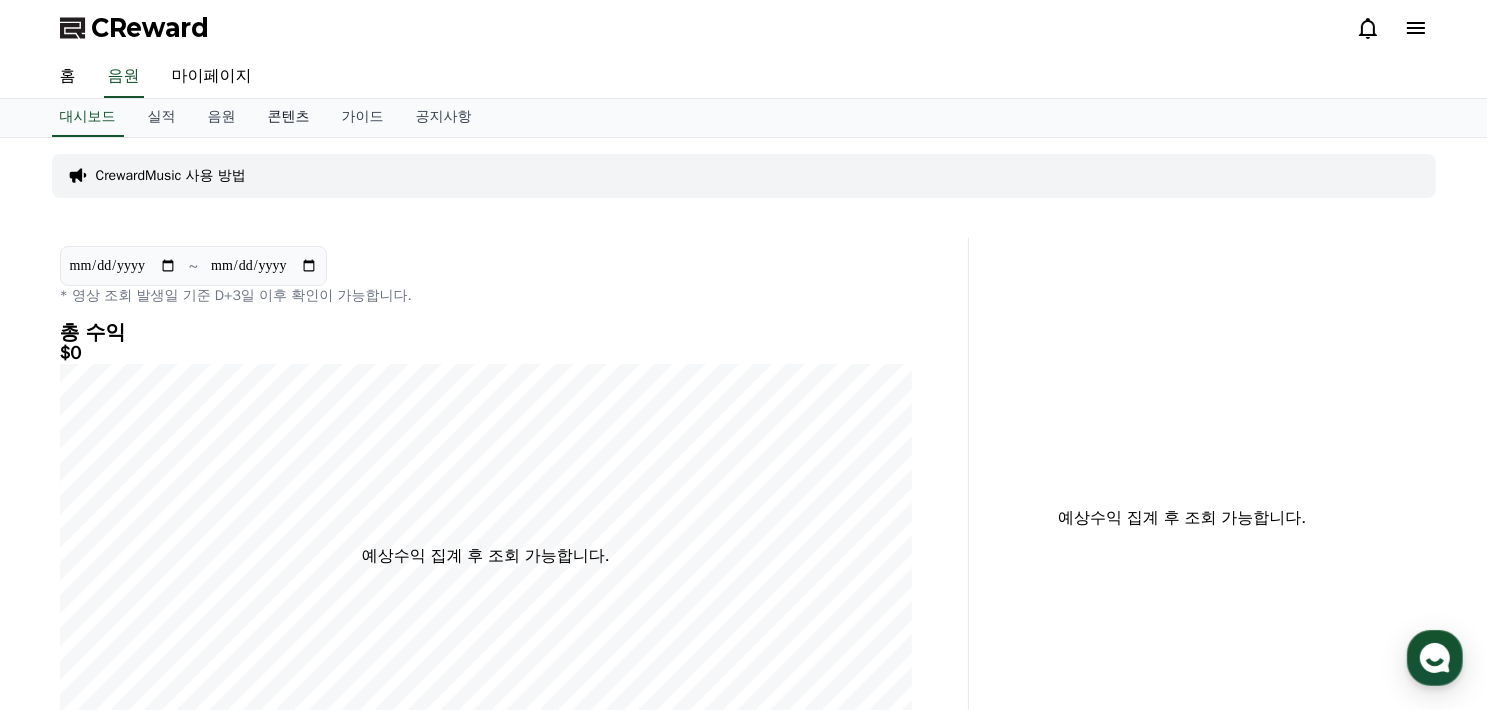 click on "콘텐츠" at bounding box center (289, 118) 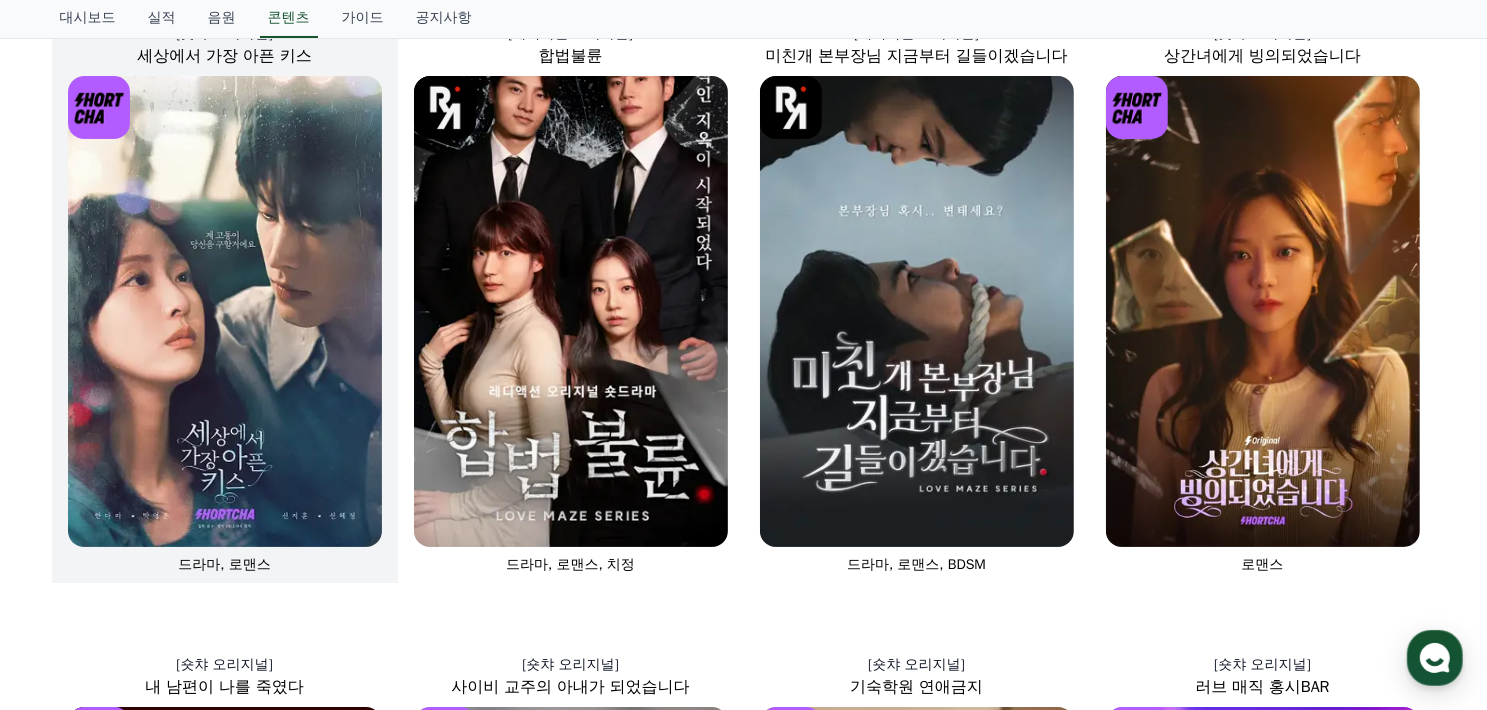 scroll, scrollTop: 30, scrollLeft: 0, axis: vertical 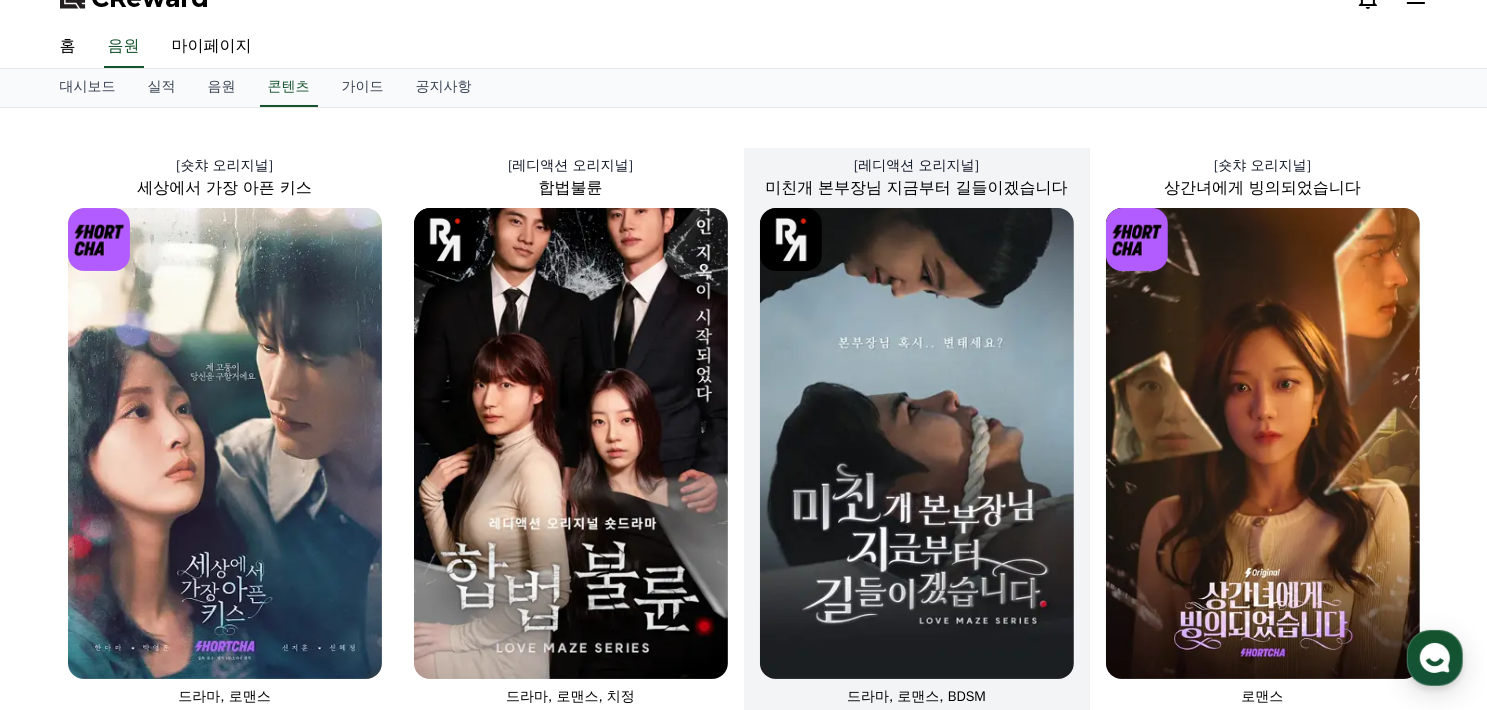 click at bounding box center [917, 443] 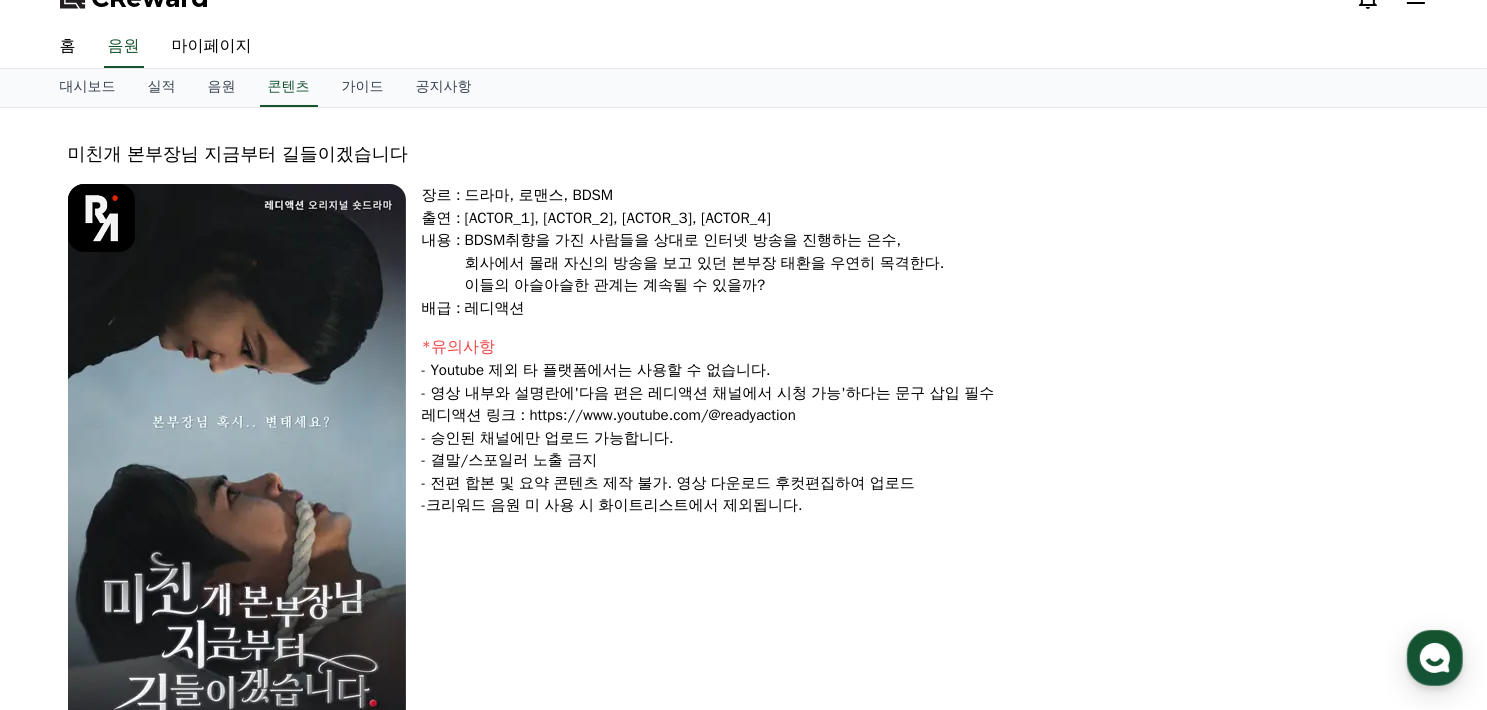 scroll, scrollTop: 0, scrollLeft: 0, axis: both 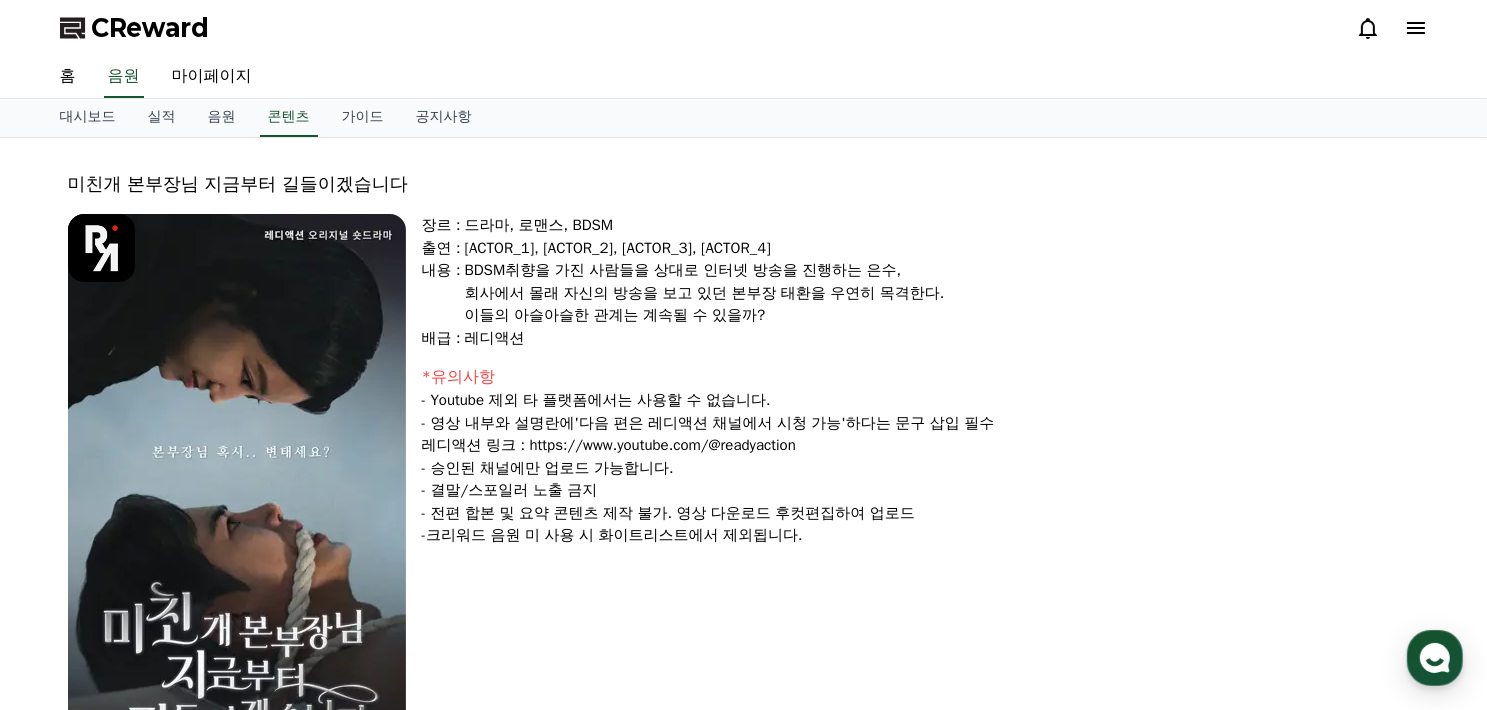 drag, startPoint x: 463, startPoint y: 272, endPoint x: 932, endPoint y: 321, distance: 471.55276 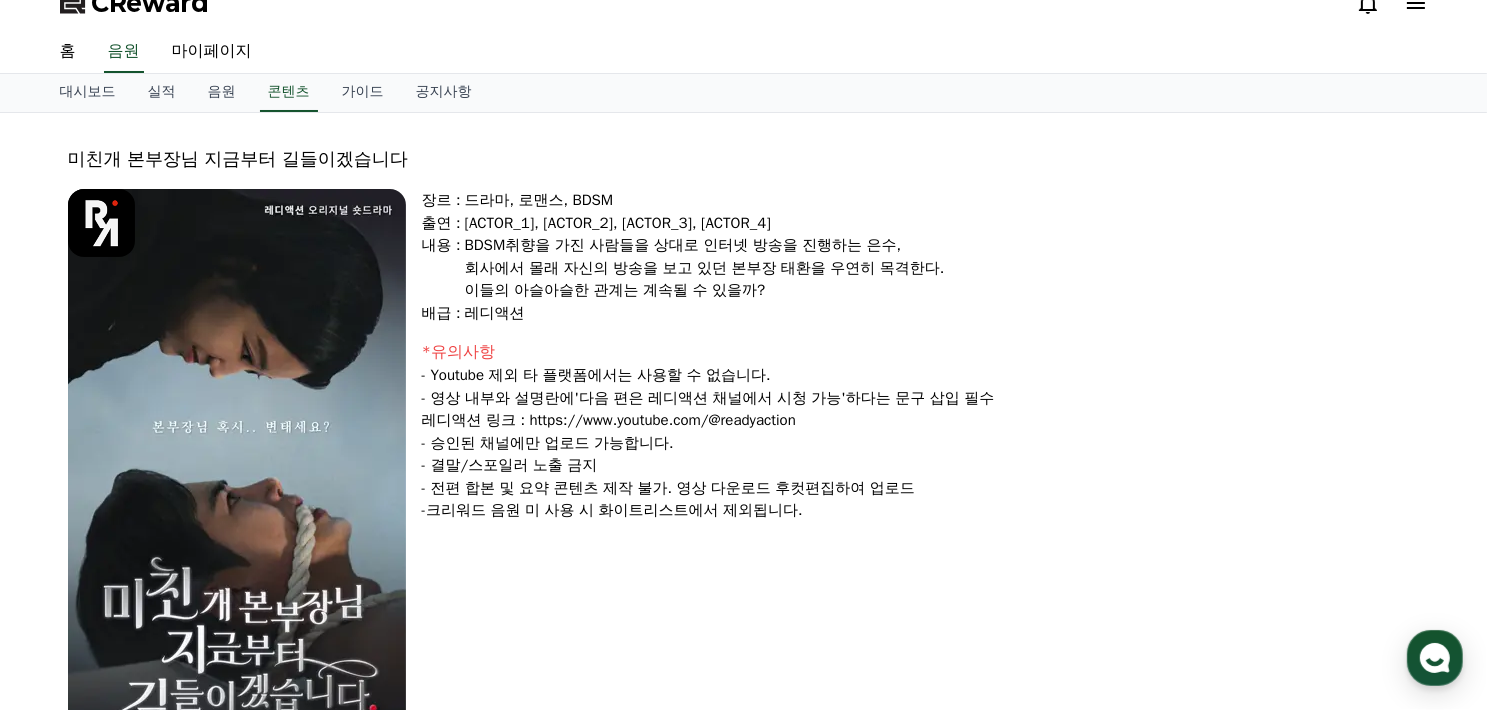 scroll, scrollTop: 0, scrollLeft: 0, axis: both 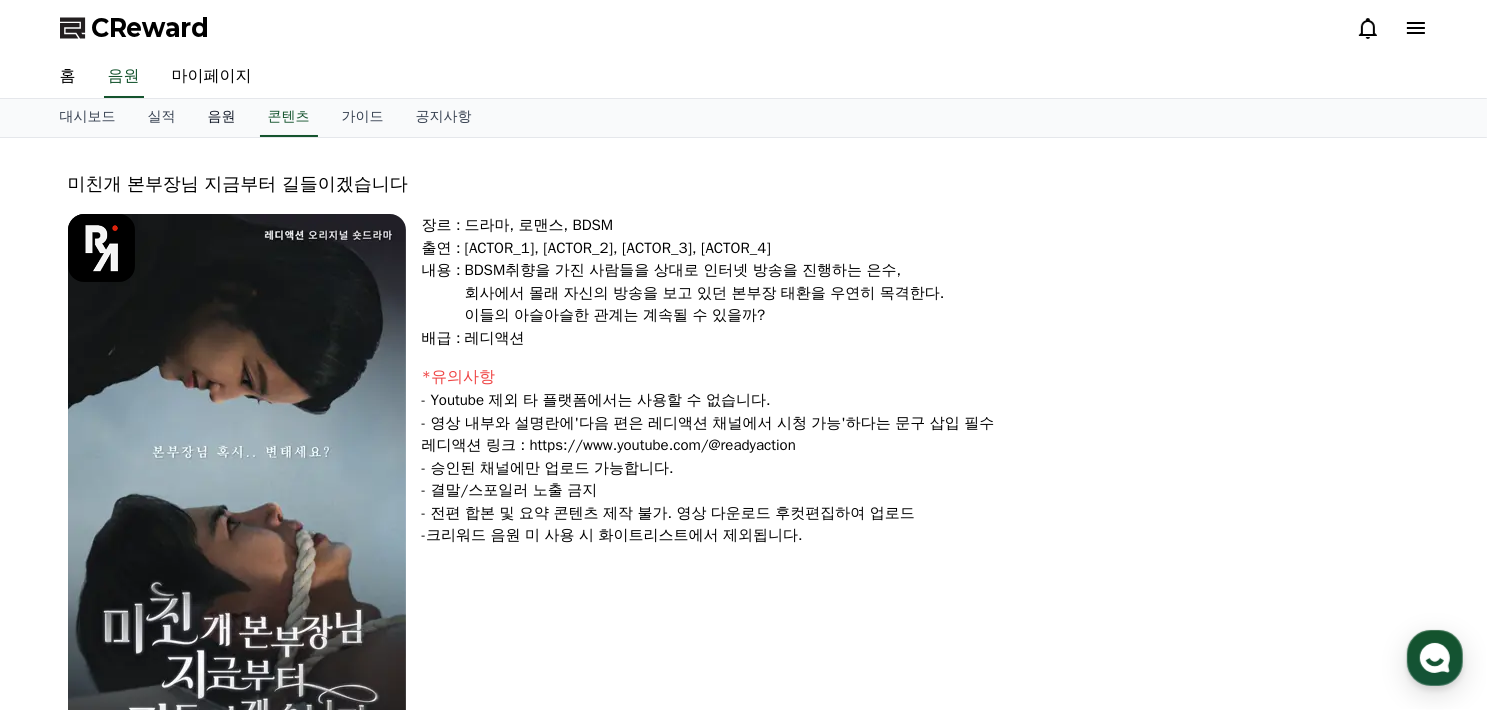 click on "음원" at bounding box center [222, 118] 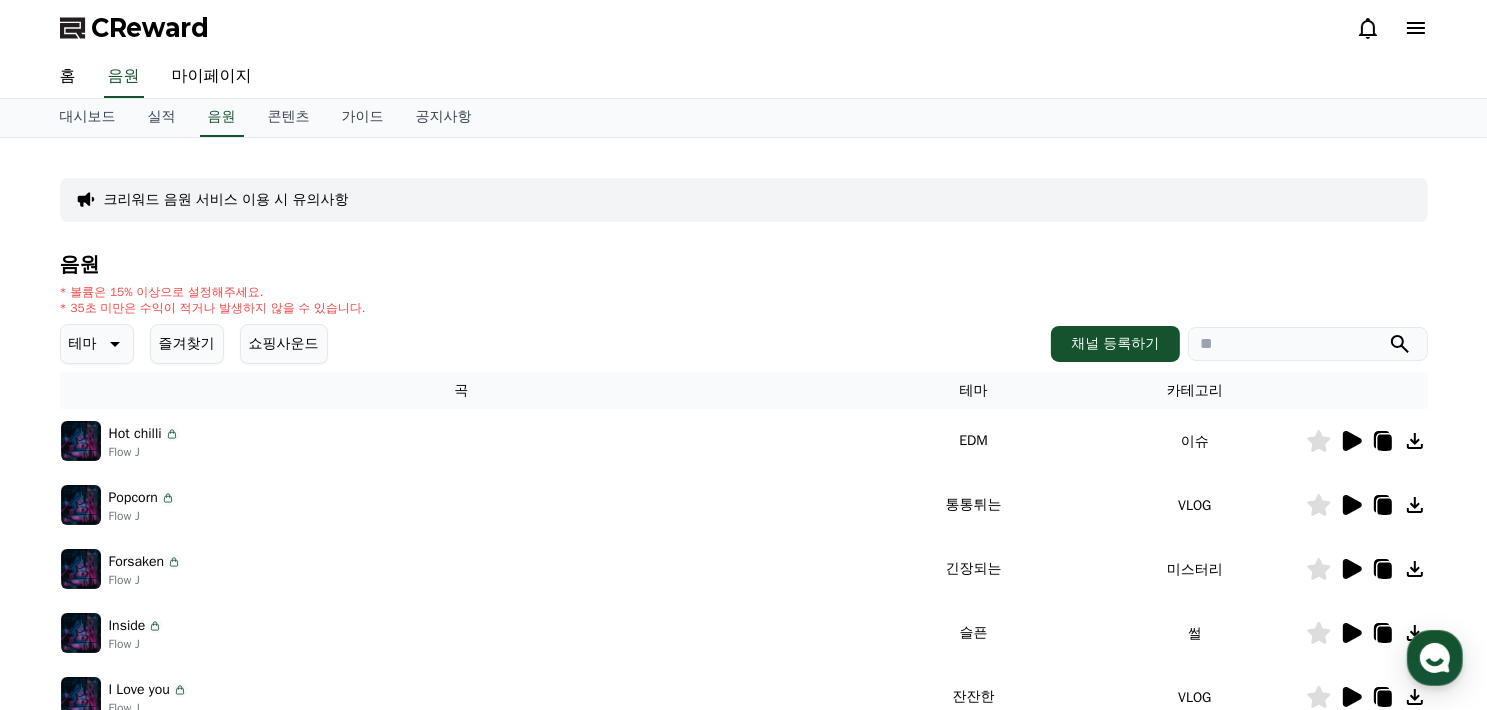 click on "대시보드 실적 음원 콘텐츠 가이드 공지사항" at bounding box center [744, 118] 